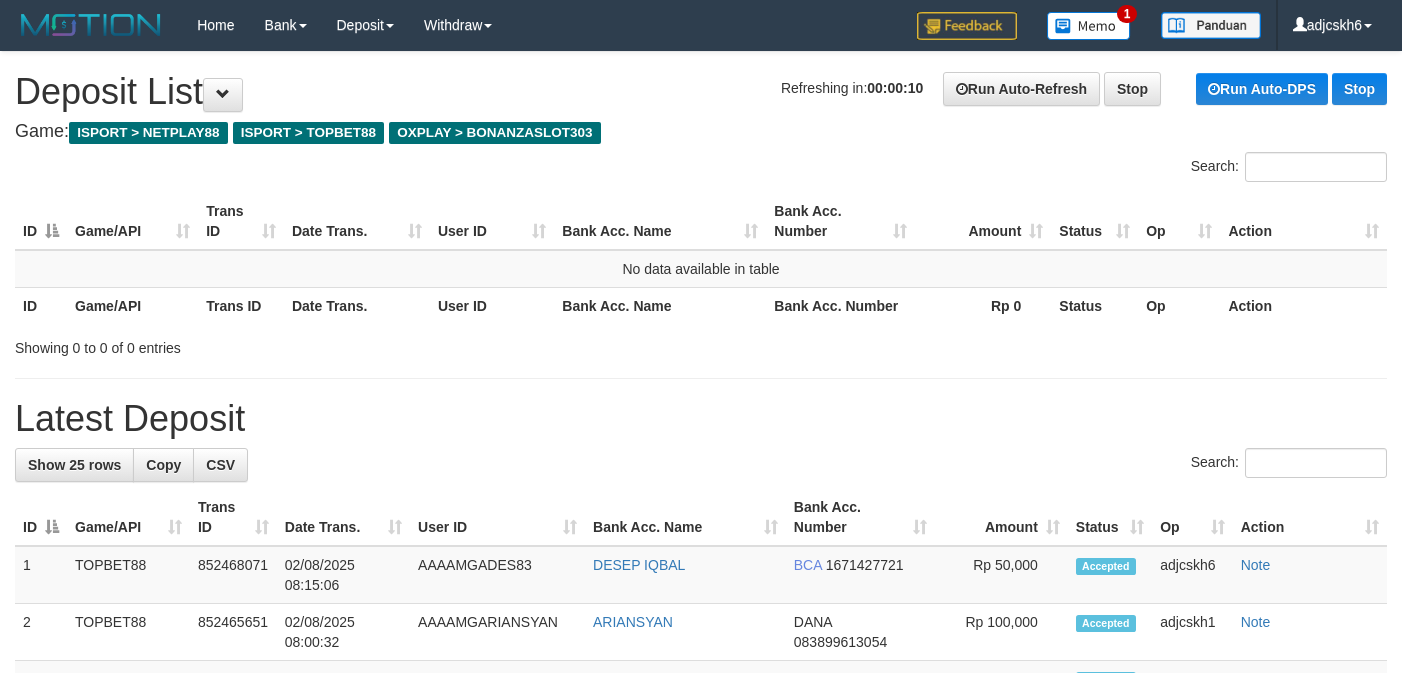 scroll, scrollTop: 0, scrollLeft: 0, axis: both 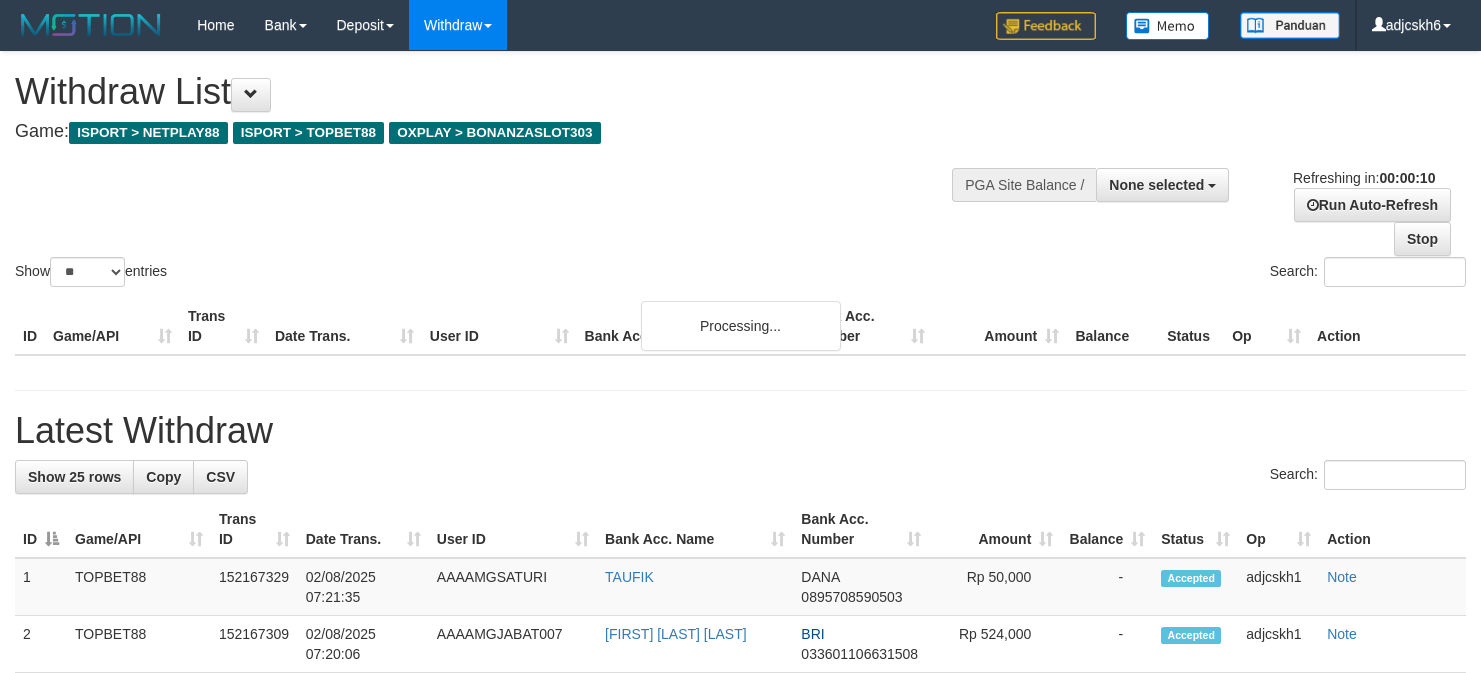 select 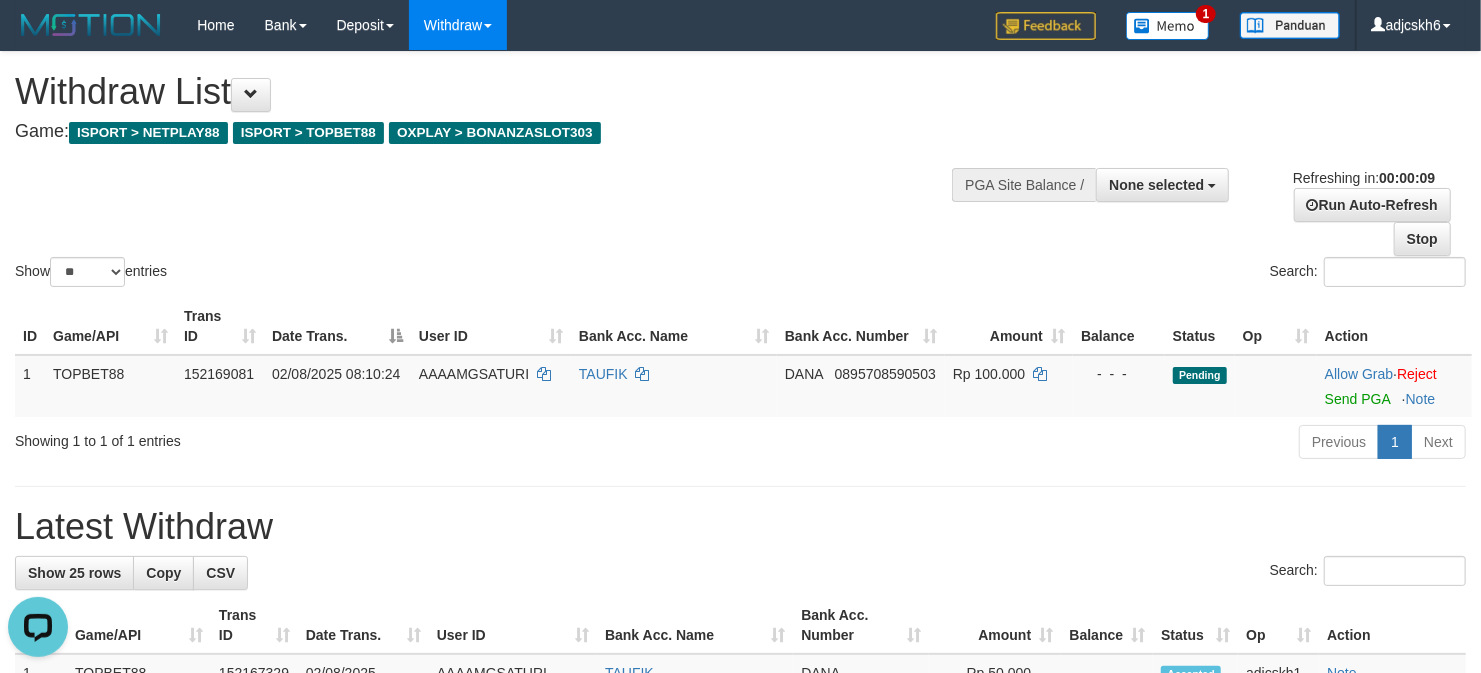 scroll, scrollTop: 0, scrollLeft: 0, axis: both 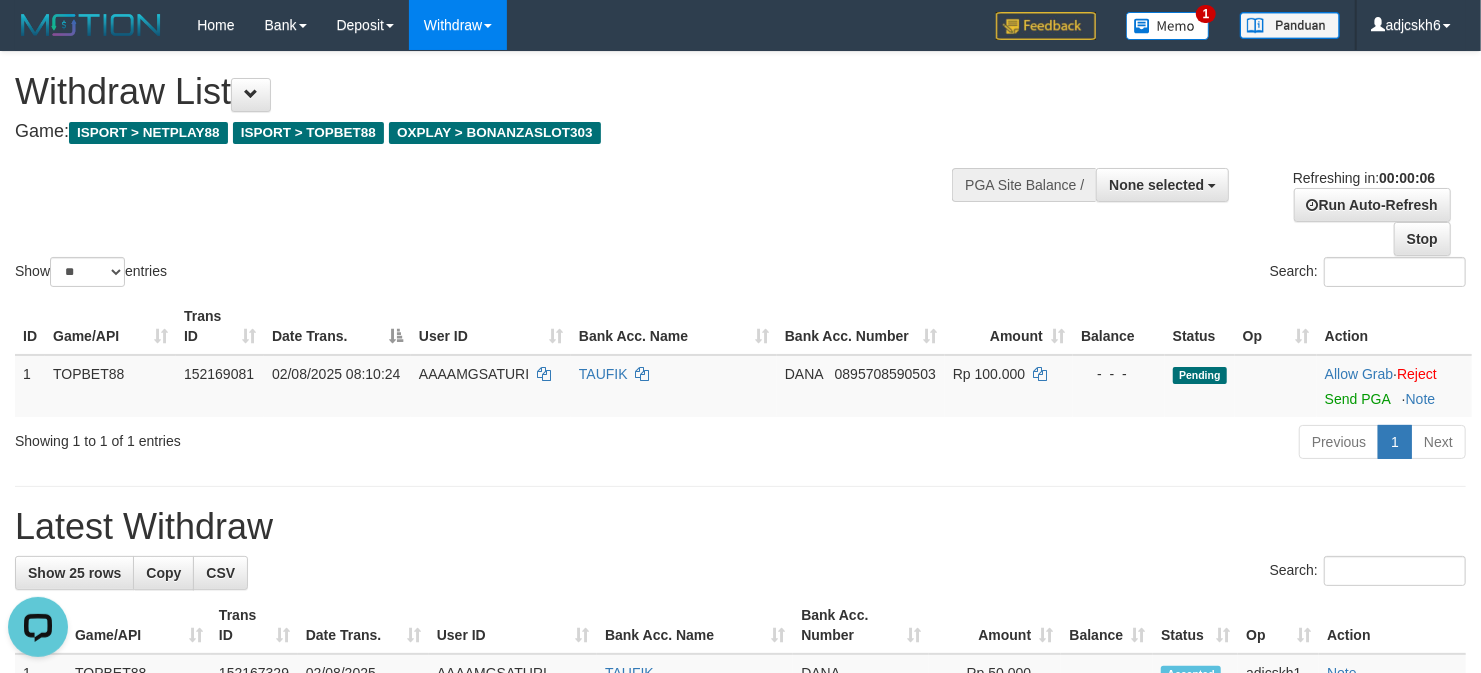 click on "**********" at bounding box center (740, 1018) 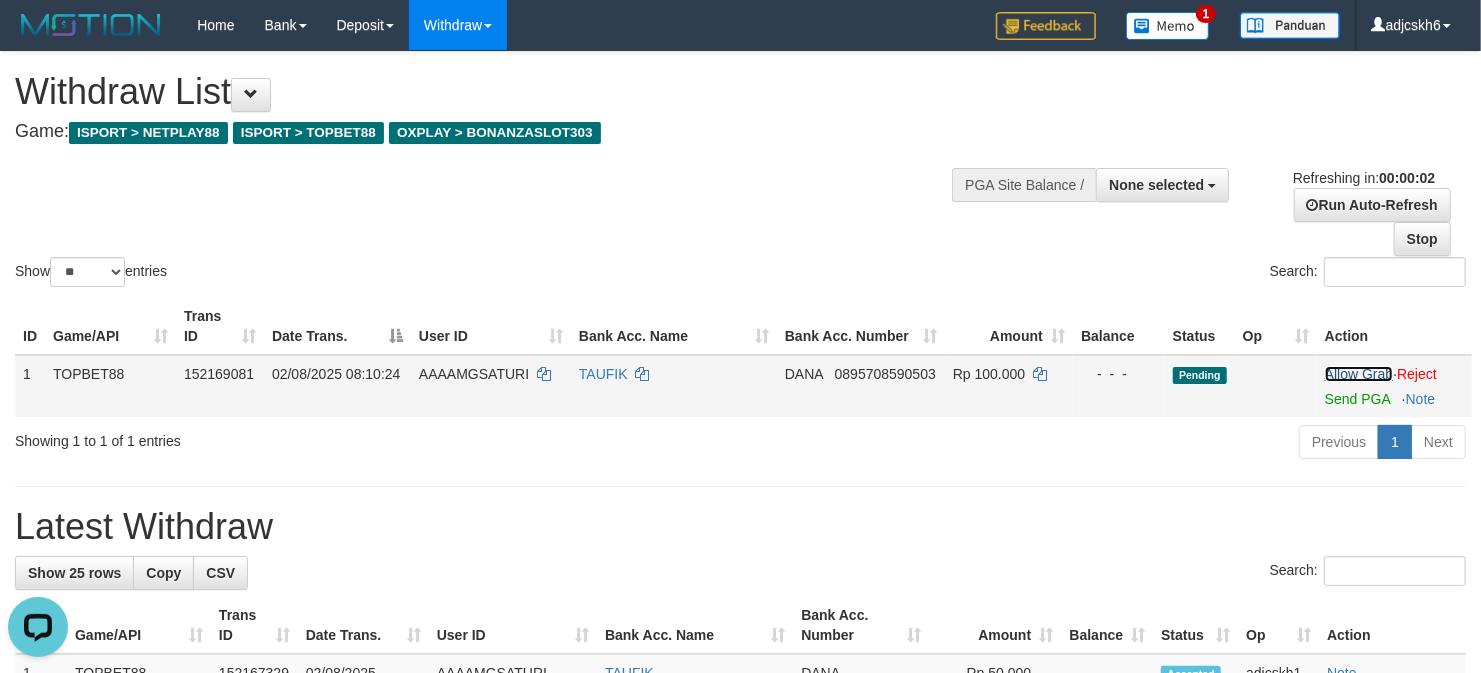 click on "Allow Grab" at bounding box center (1359, 374) 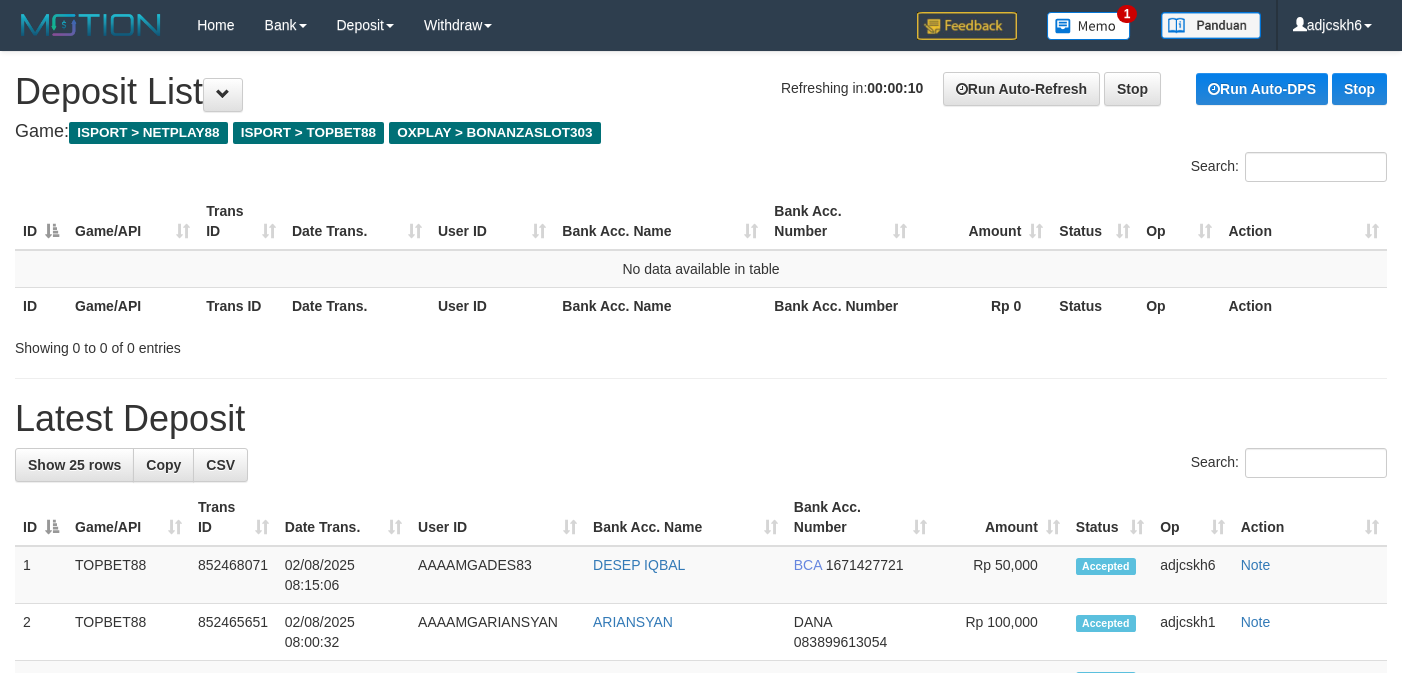 scroll, scrollTop: 0, scrollLeft: 0, axis: both 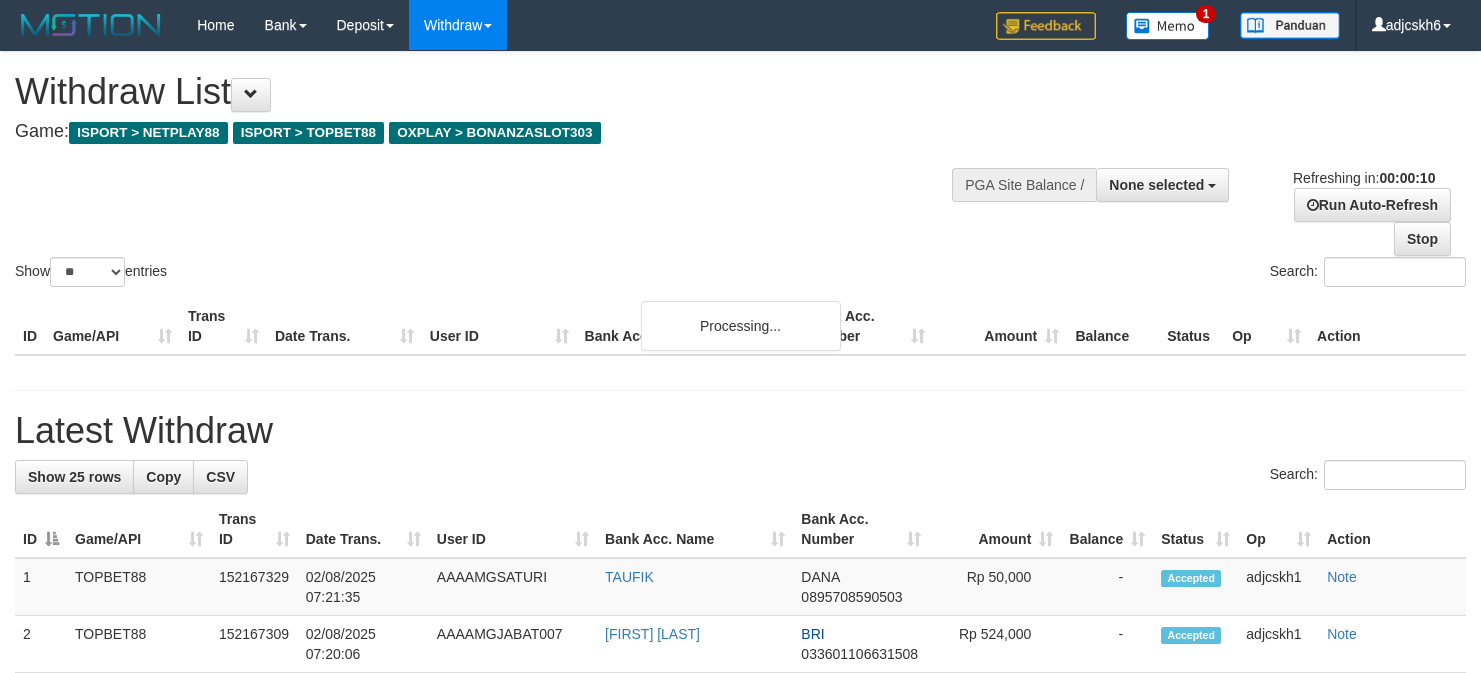 select 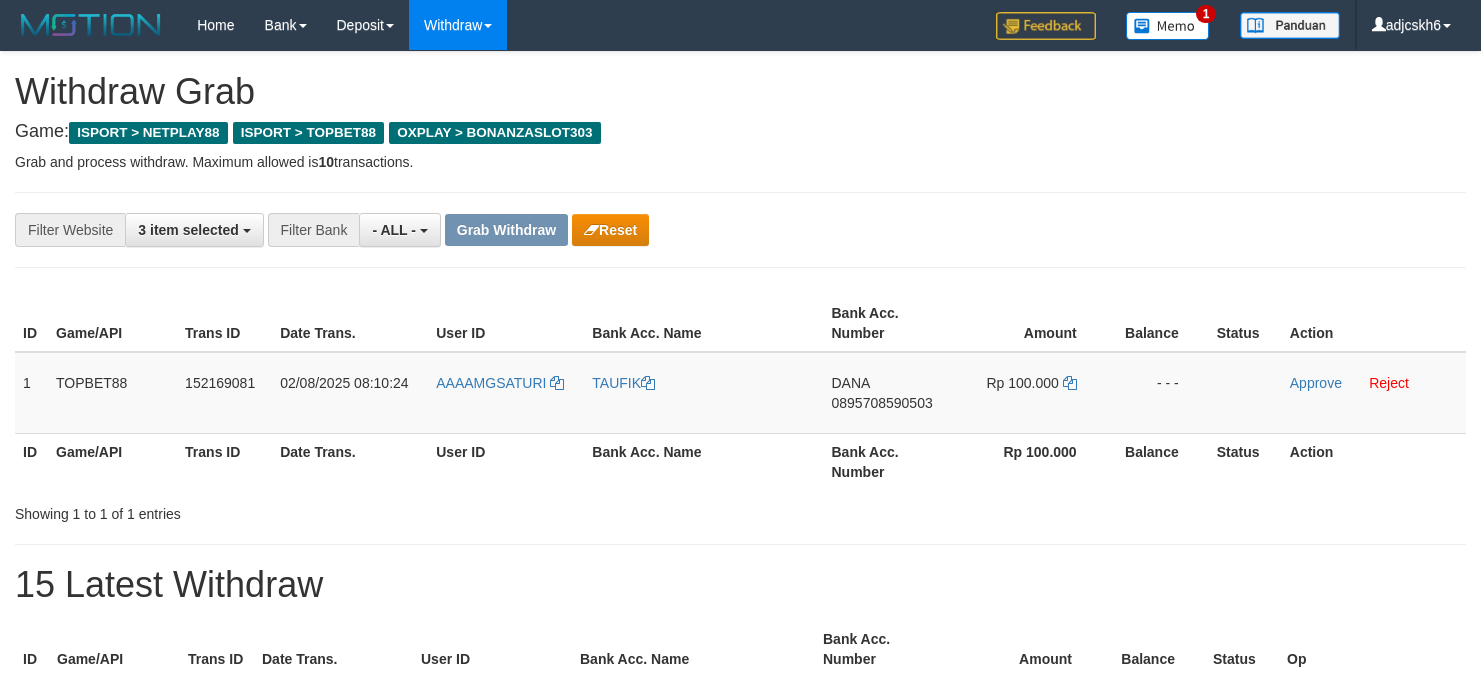 scroll, scrollTop: 0, scrollLeft: 0, axis: both 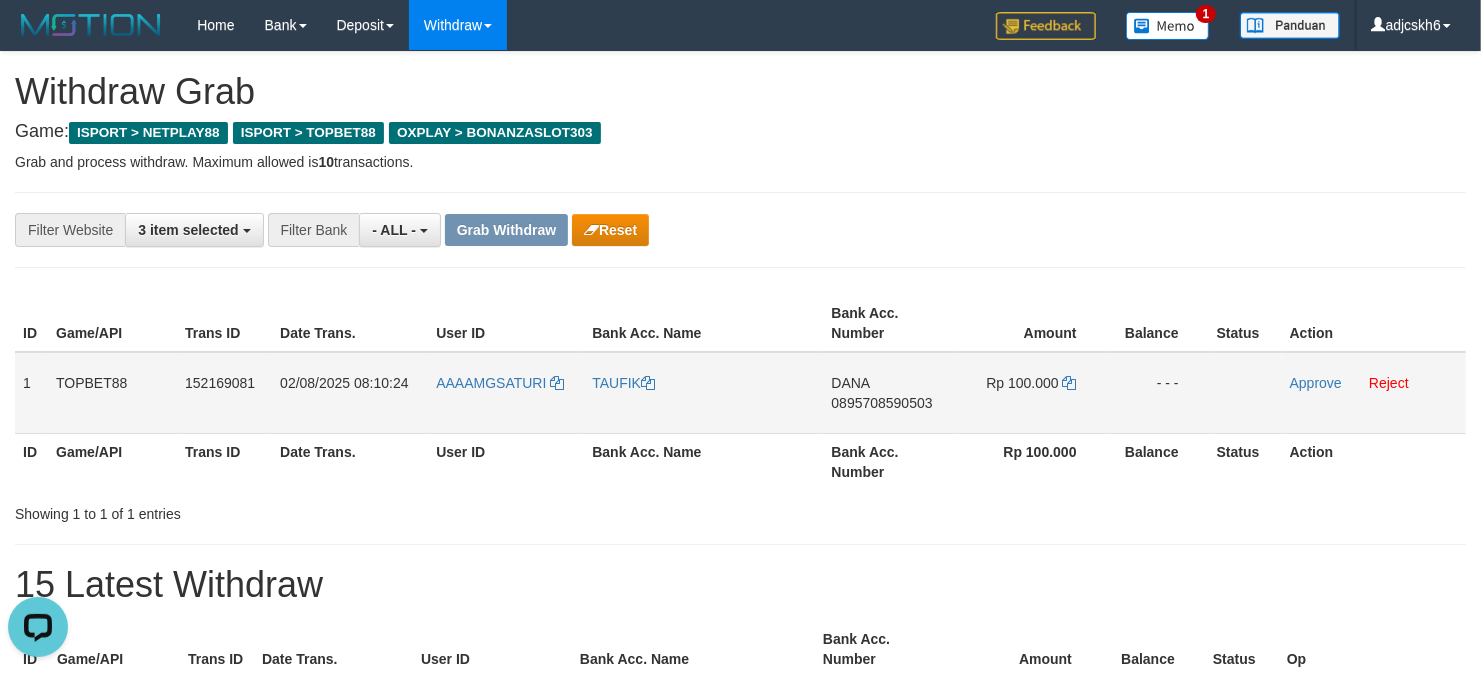 click on "TAUFIK" at bounding box center (703, 393) 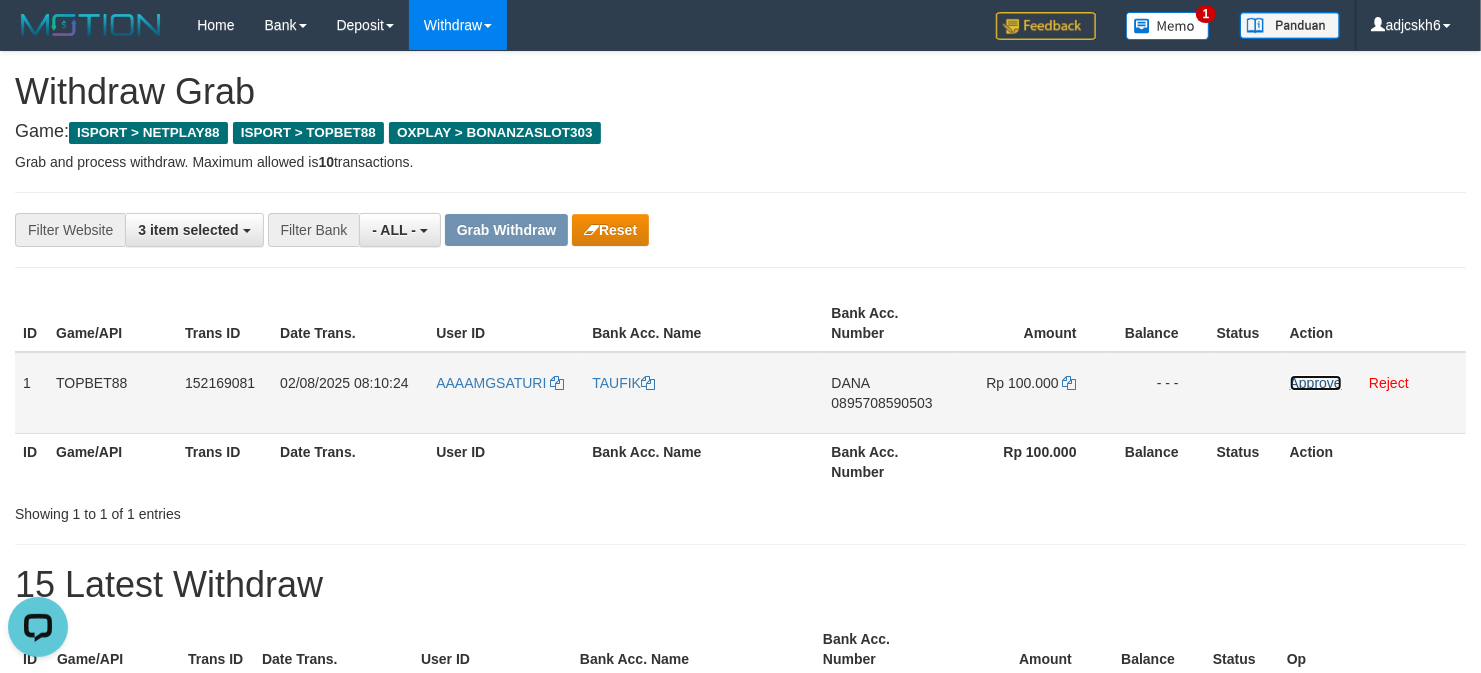 click on "Approve" at bounding box center [1316, 383] 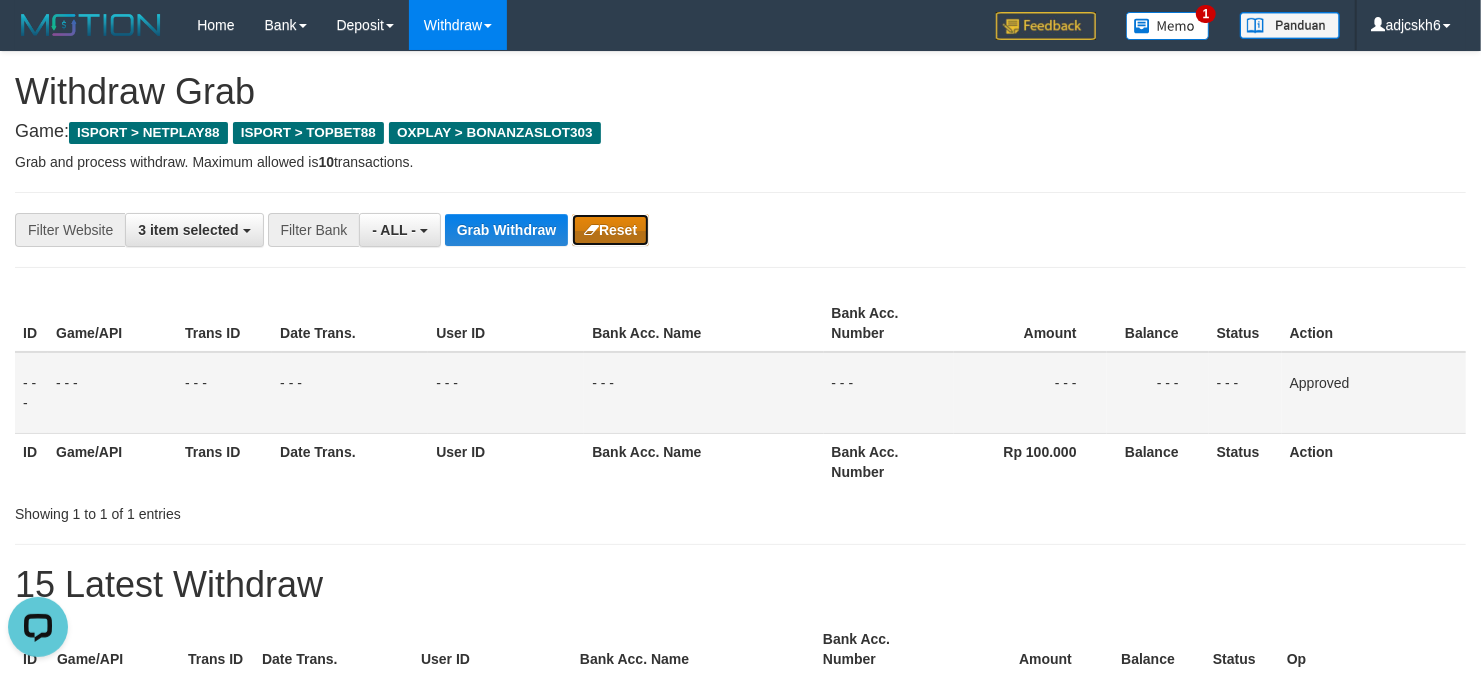 click on "Reset" at bounding box center [610, 230] 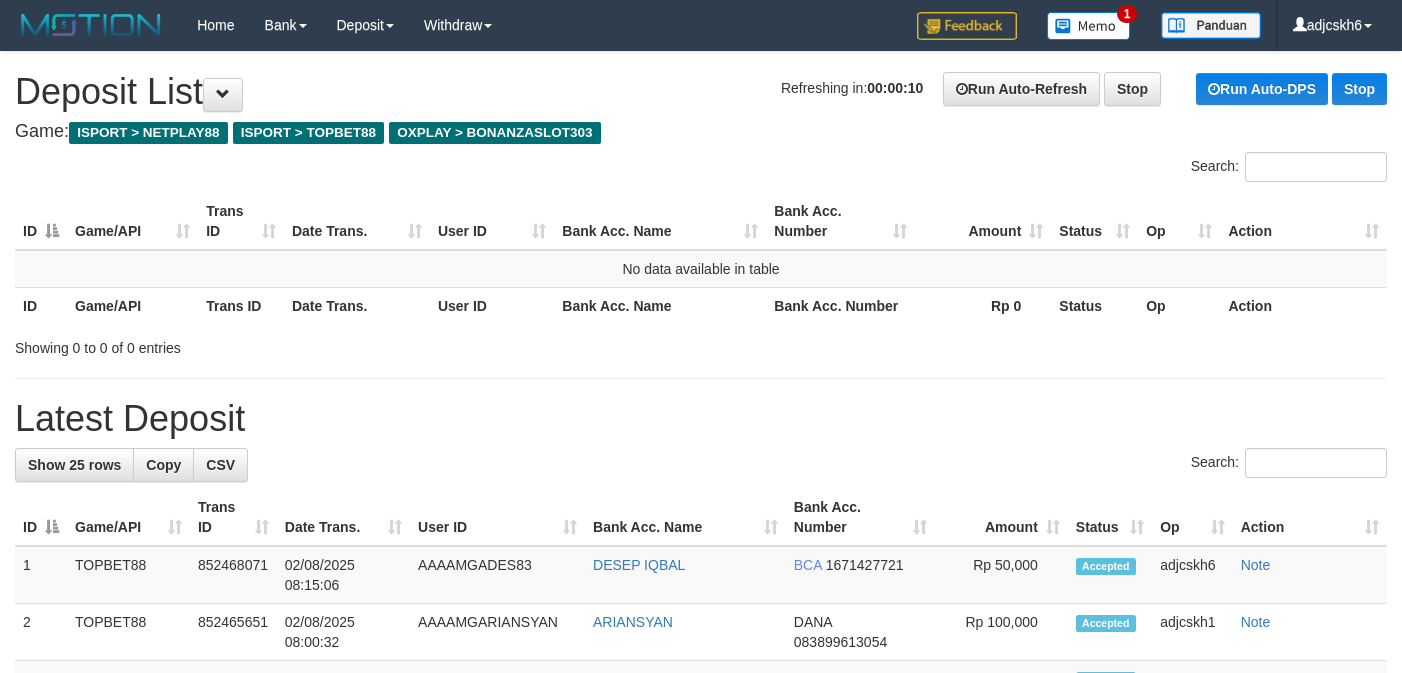 scroll, scrollTop: 0, scrollLeft: 0, axis: both 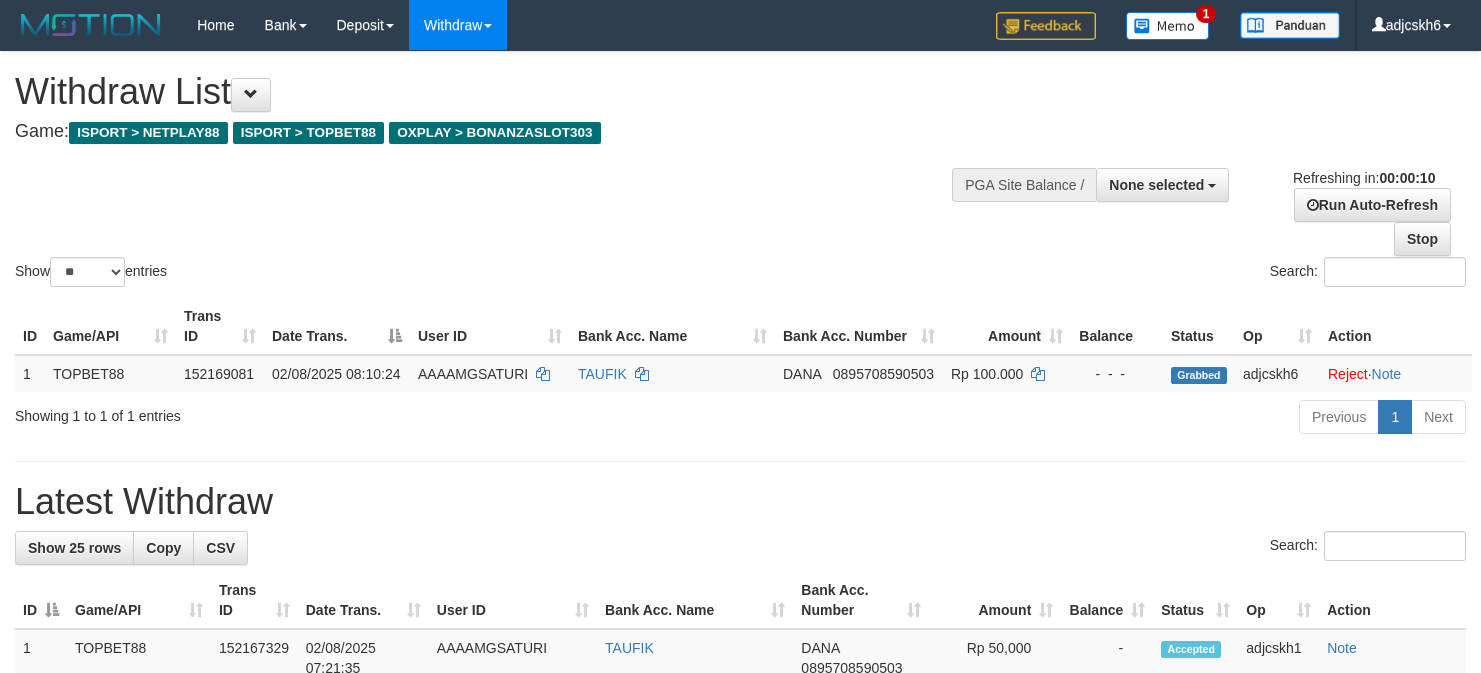 select 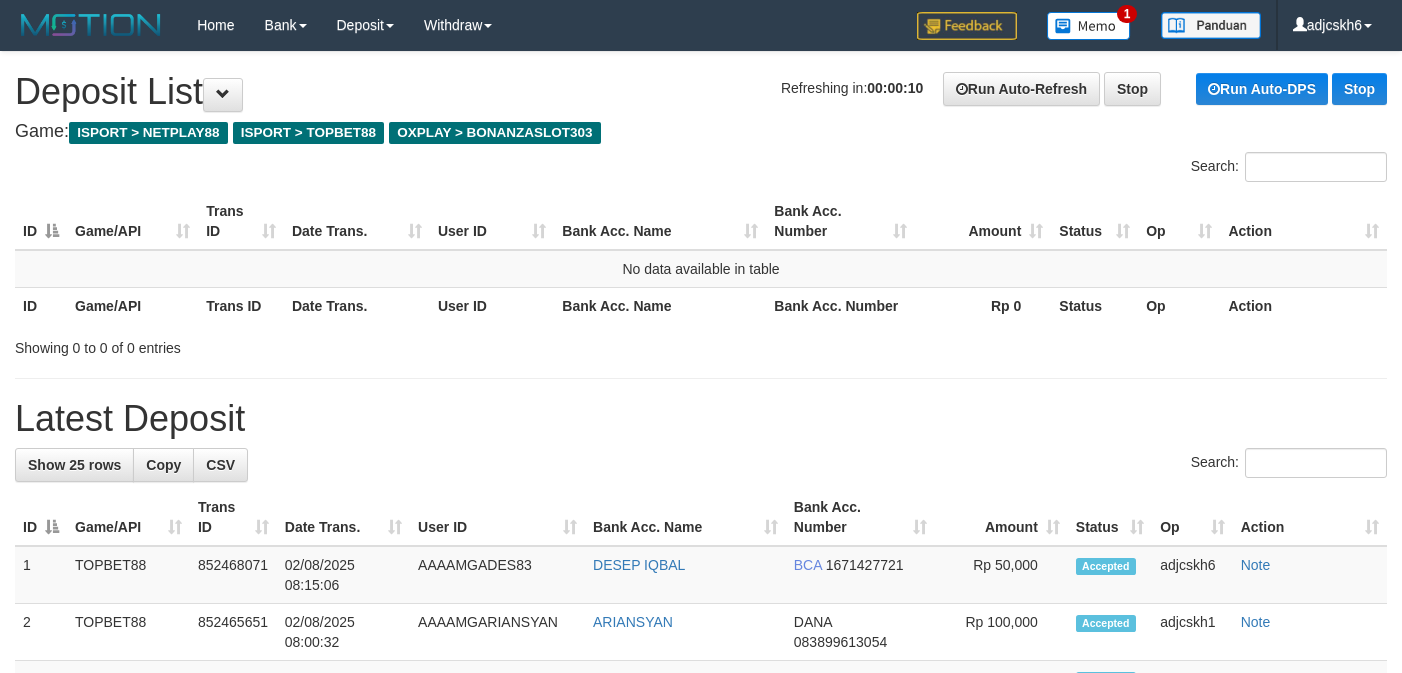 scroll, scrollTop: 0, scrollLeft: 0, axis: both 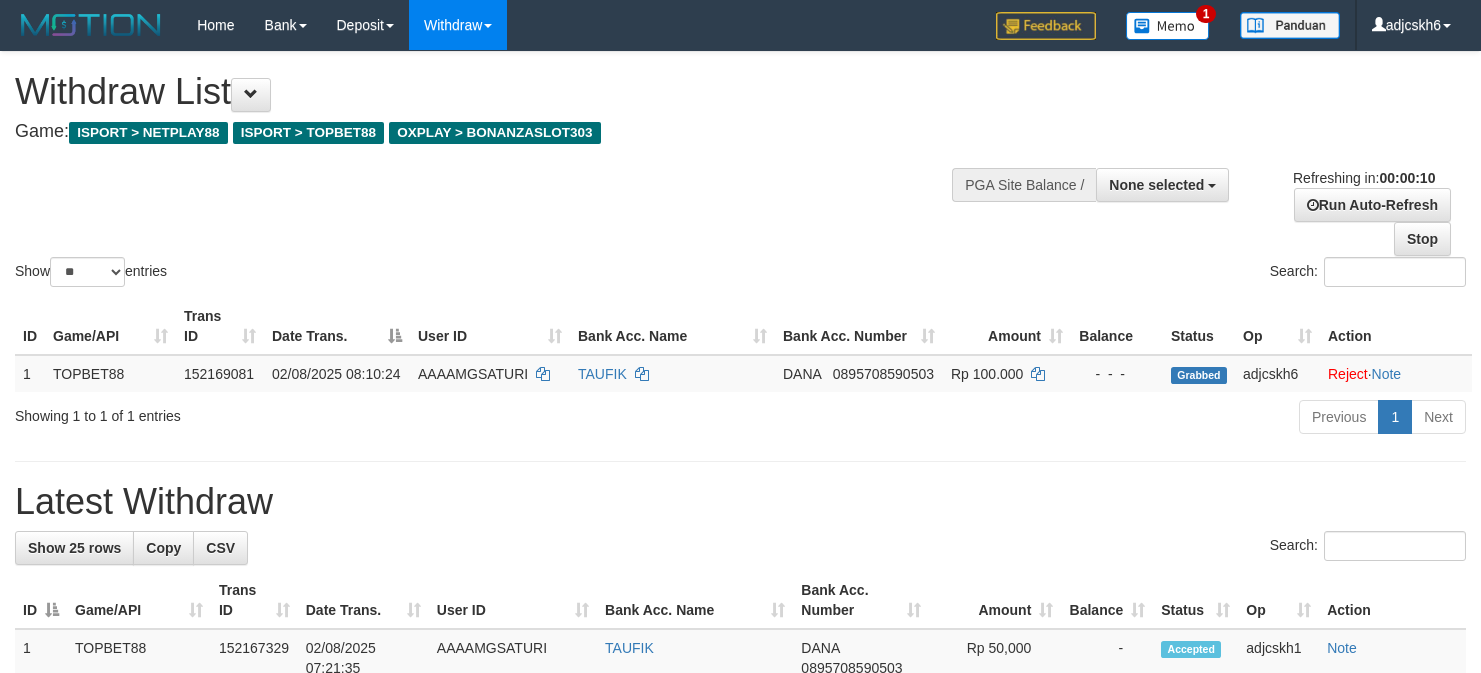 select 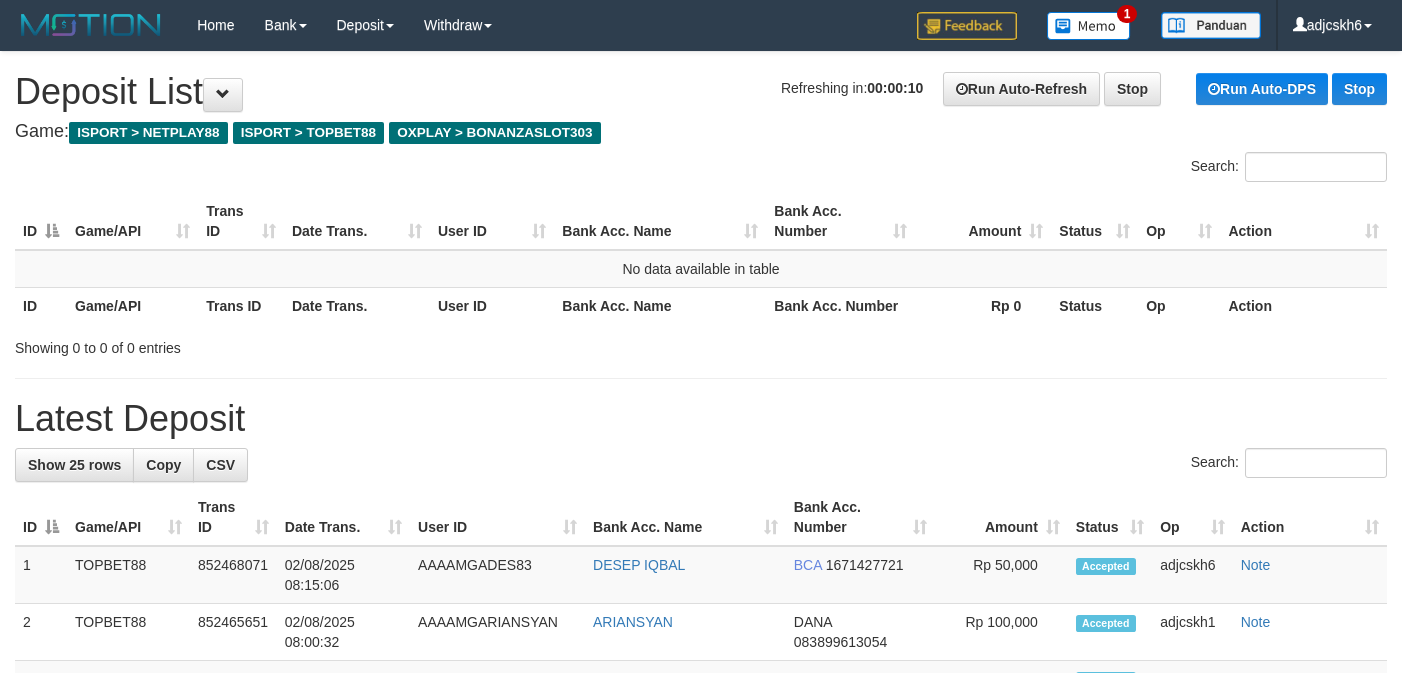 scroll, scrollTop: 0, scrollLeft: 0, axis: both 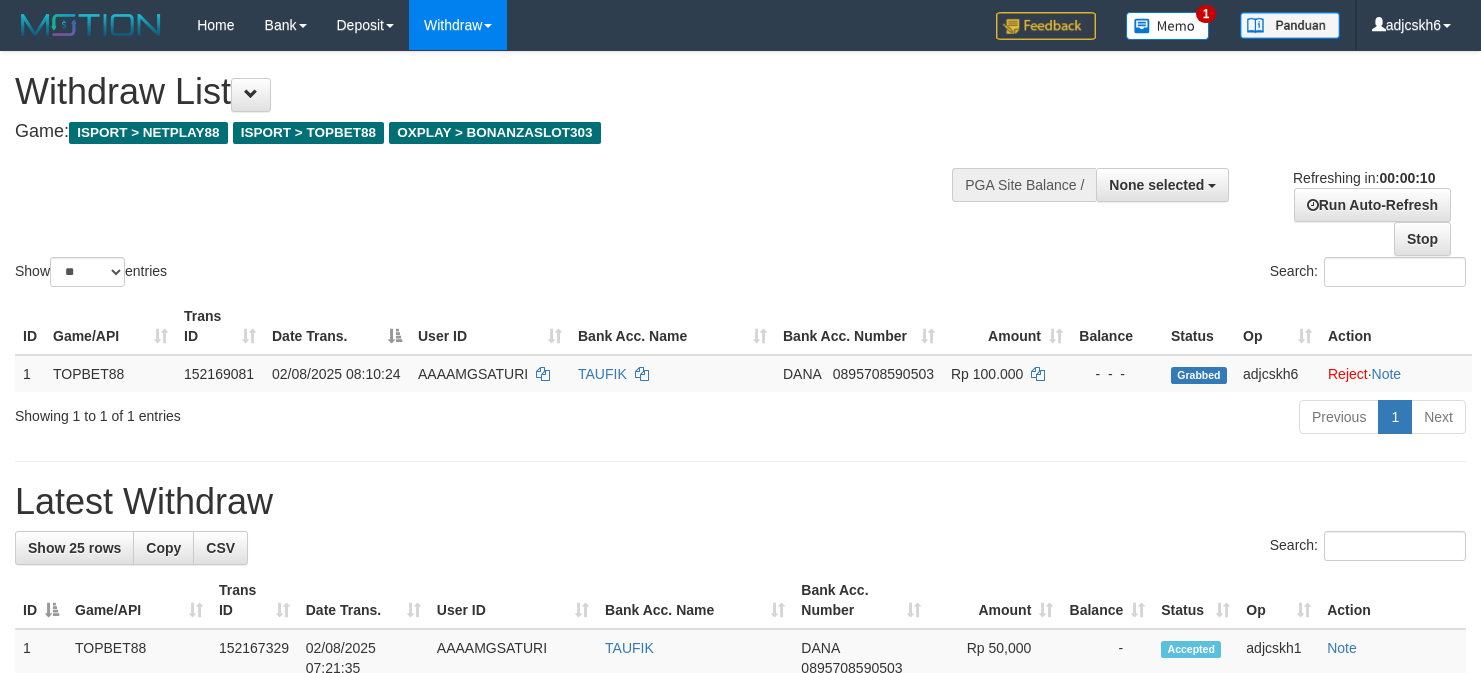 select 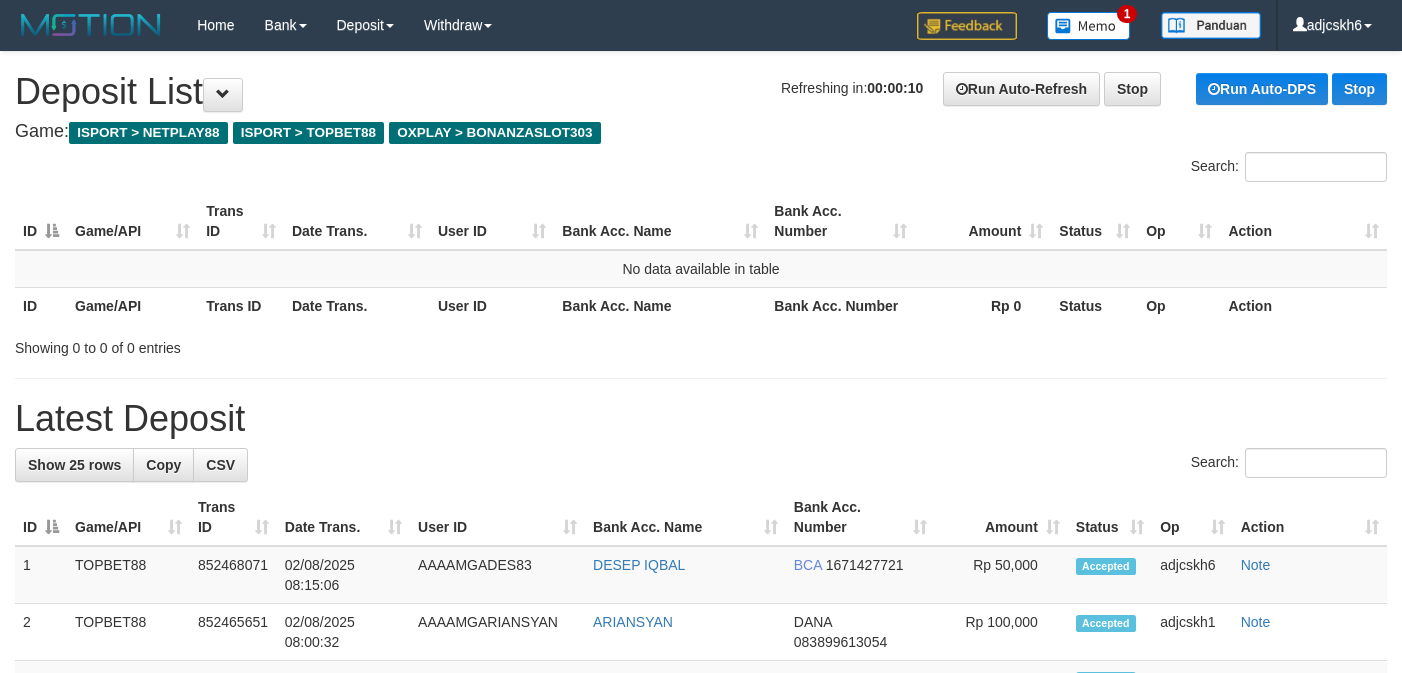scroll, scrollTop: 0, scrollLeft: 0, axis: both 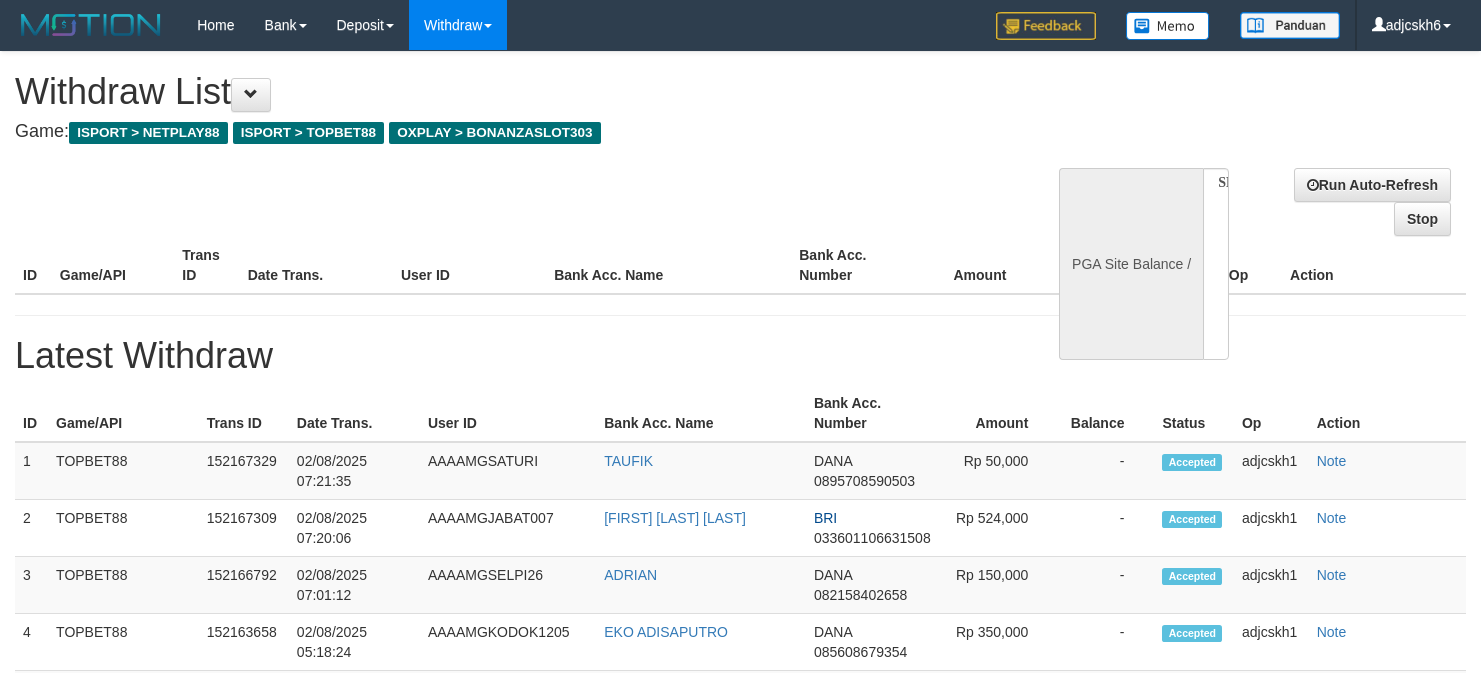 select 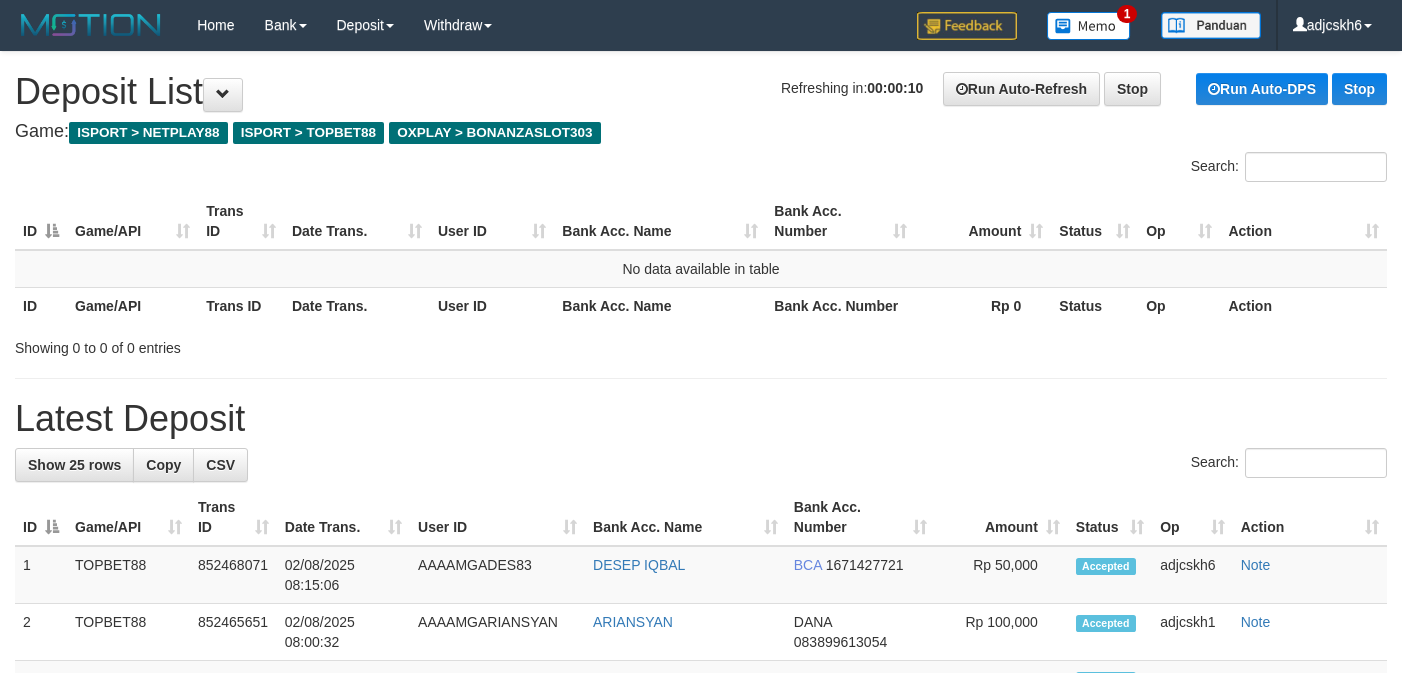 scroll, scrollTop: 0, scrollLeft: 0, axis: both 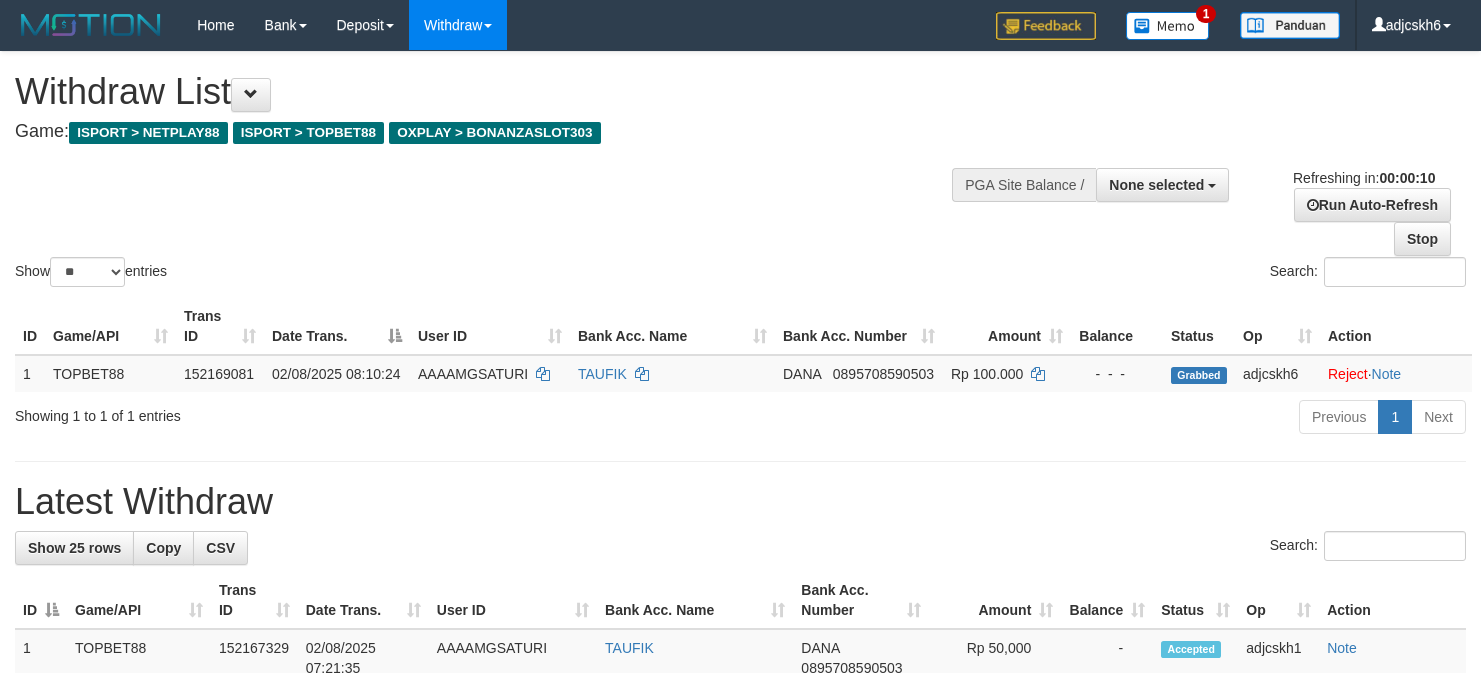select 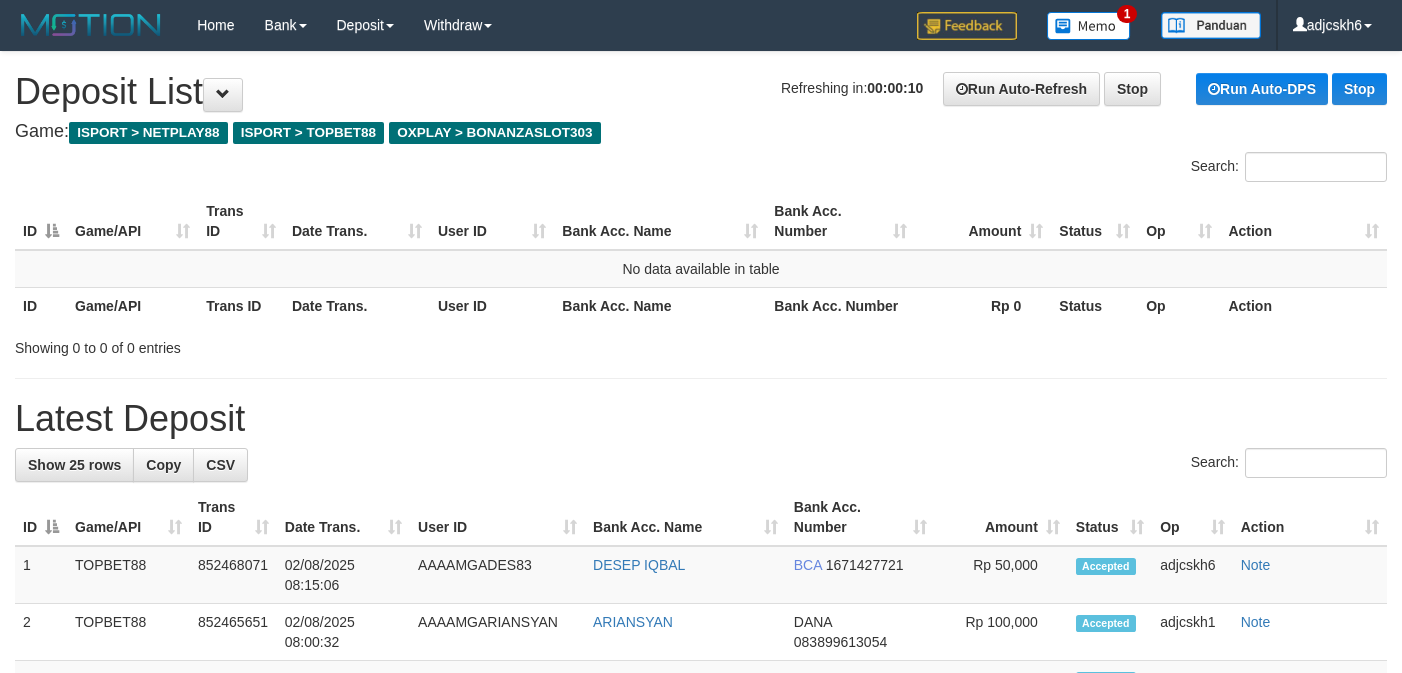 scroll, scrollTop: 0, scrollLeft: 0, axis: both 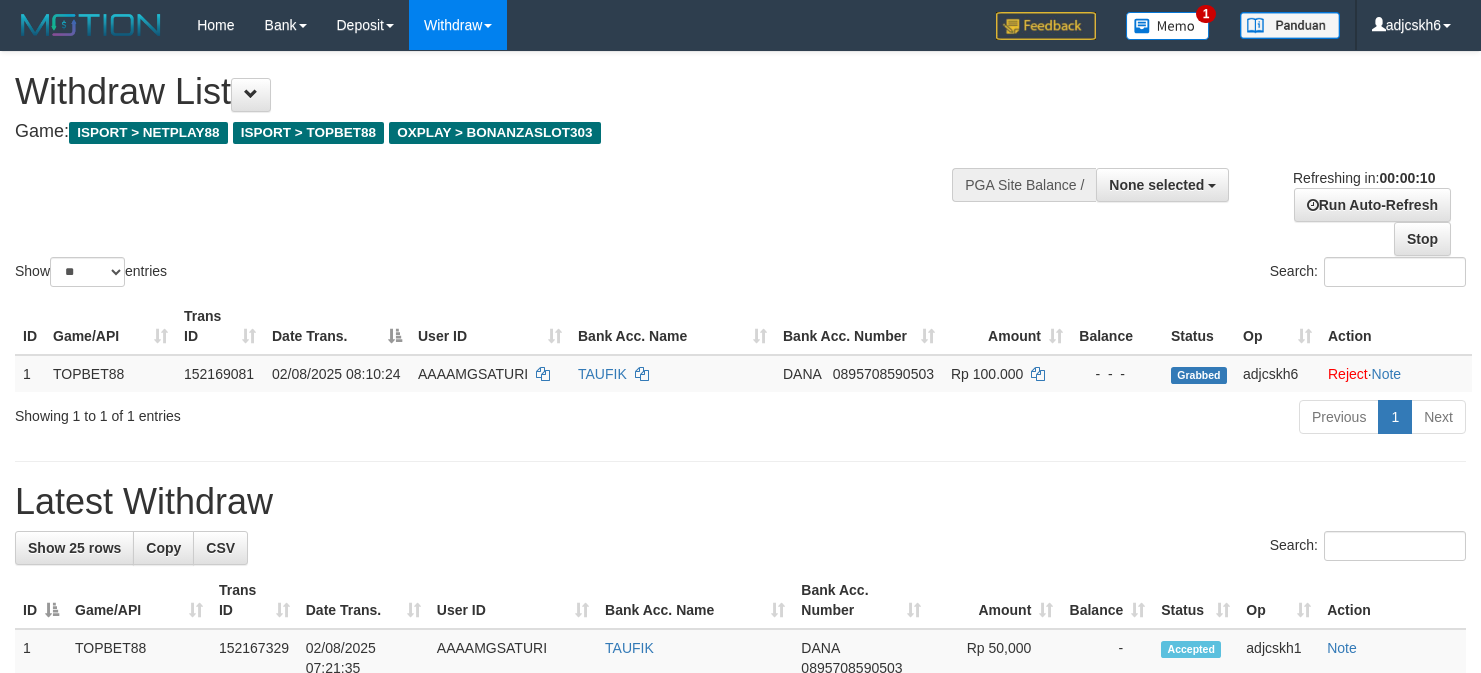 select 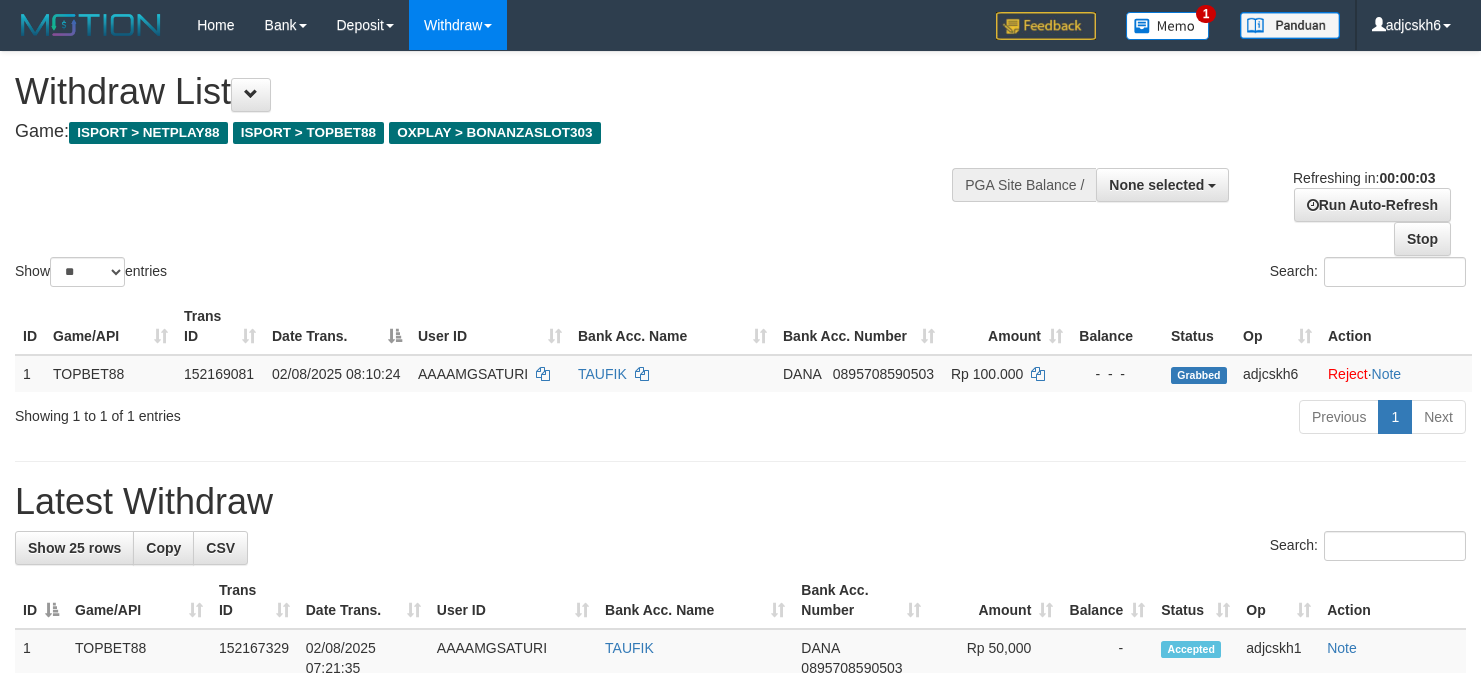 scroll, scrollTop: 0, scrollLeft: 0, axis: both 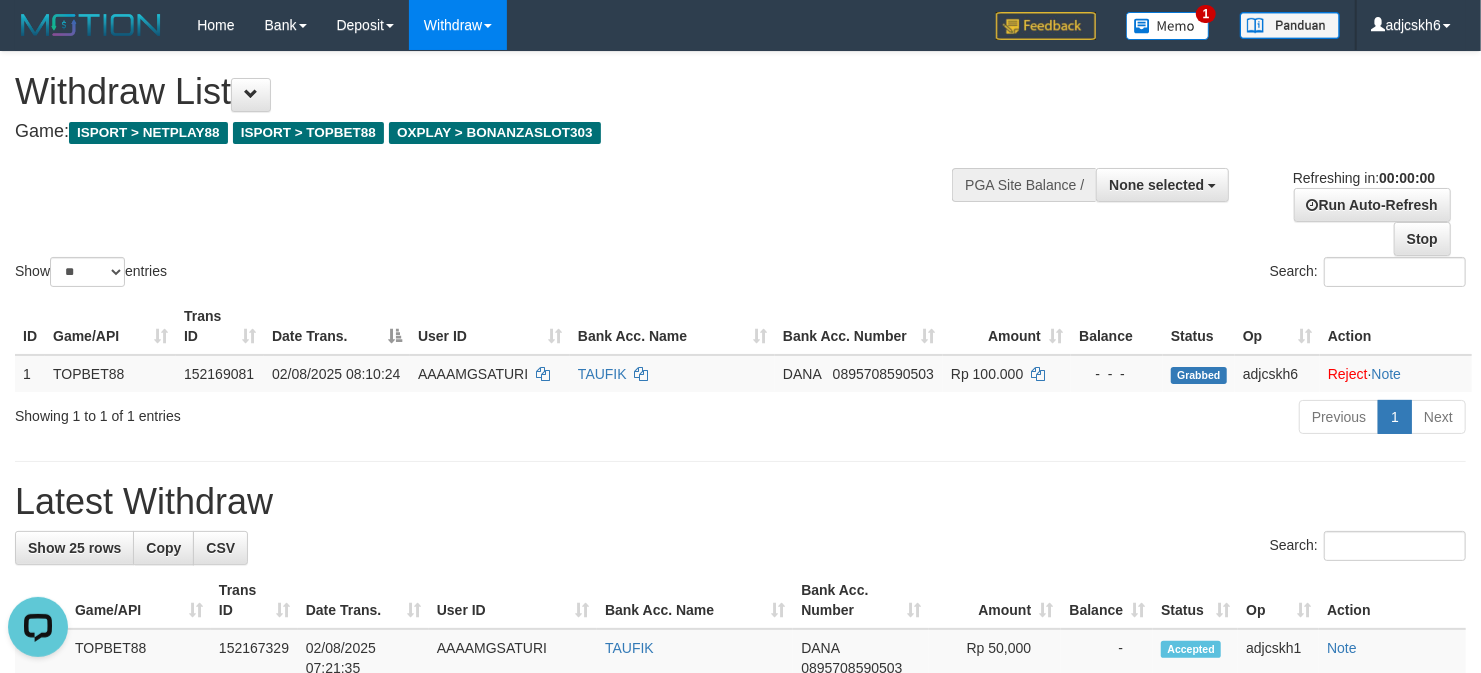 click on "Show  ** ** ** ***  entries Search:" at bounding box center [740, 171] 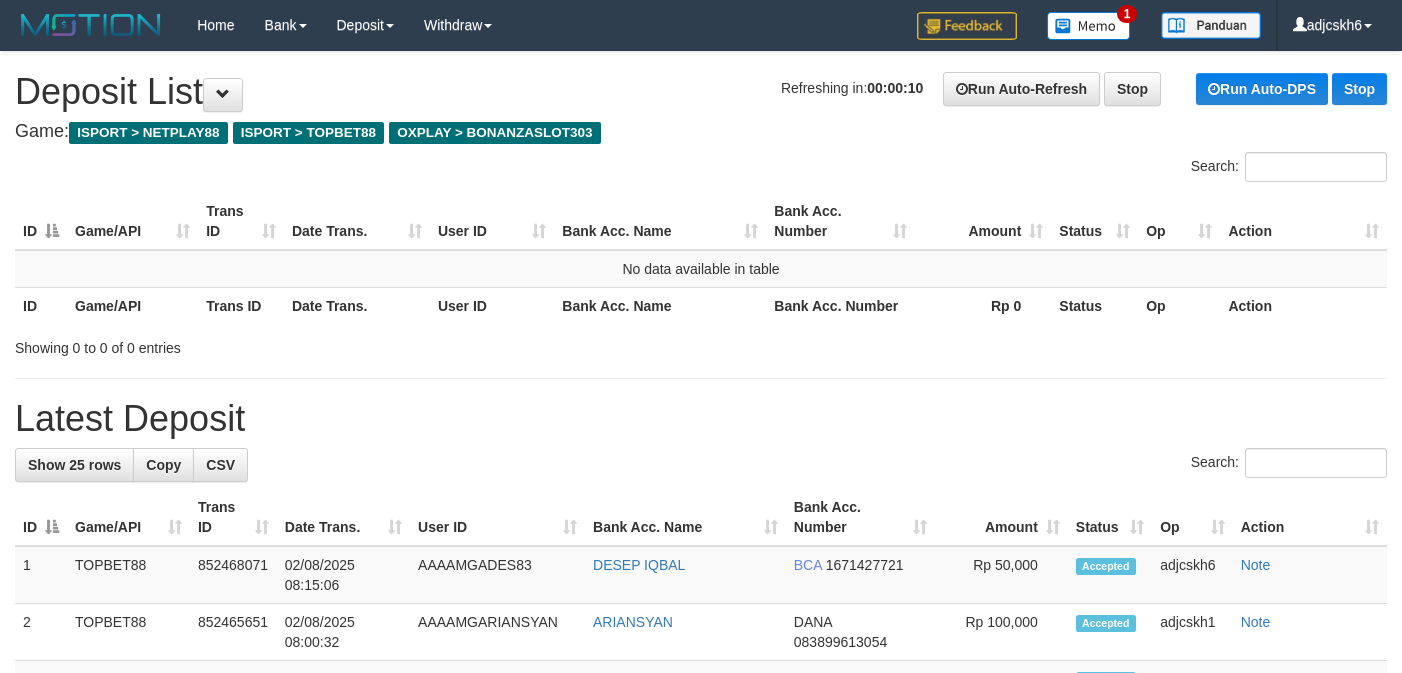 scroll, scrollTop: 0, scrollLeft: 0, axis: both 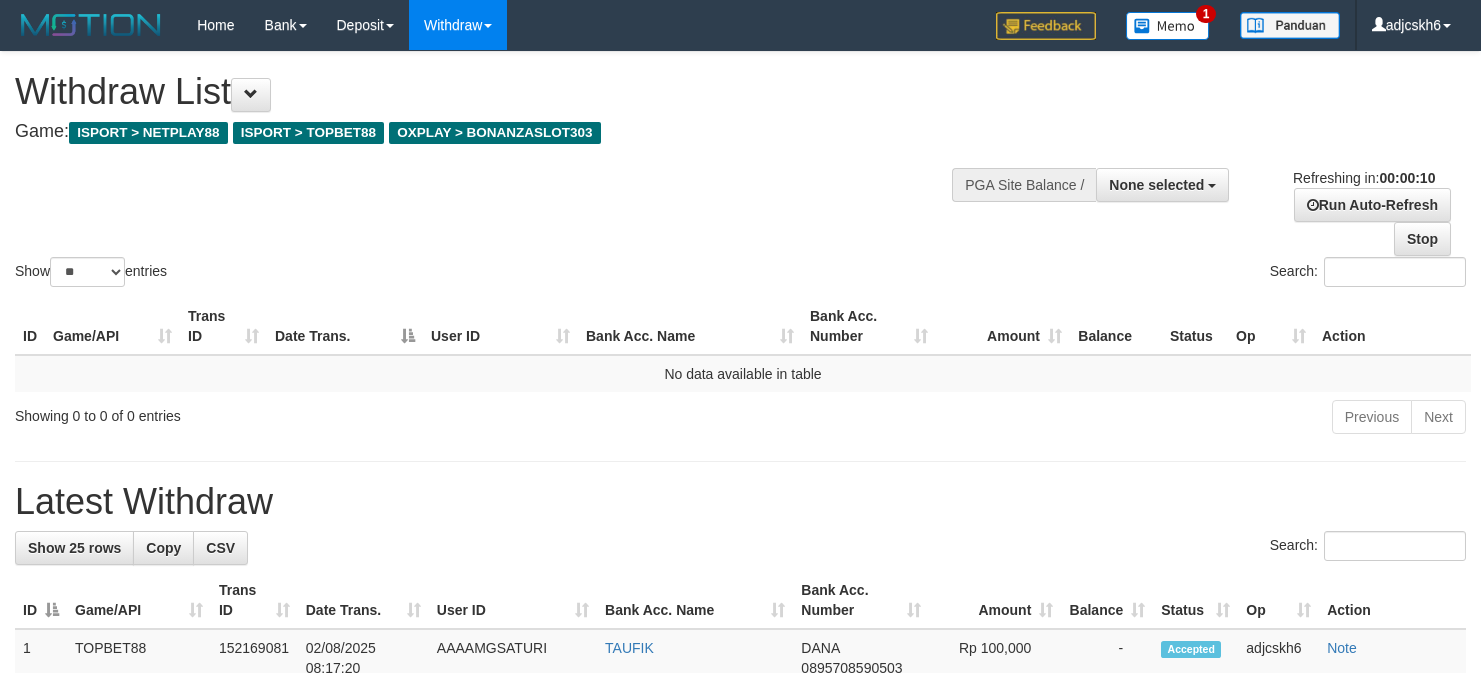 select 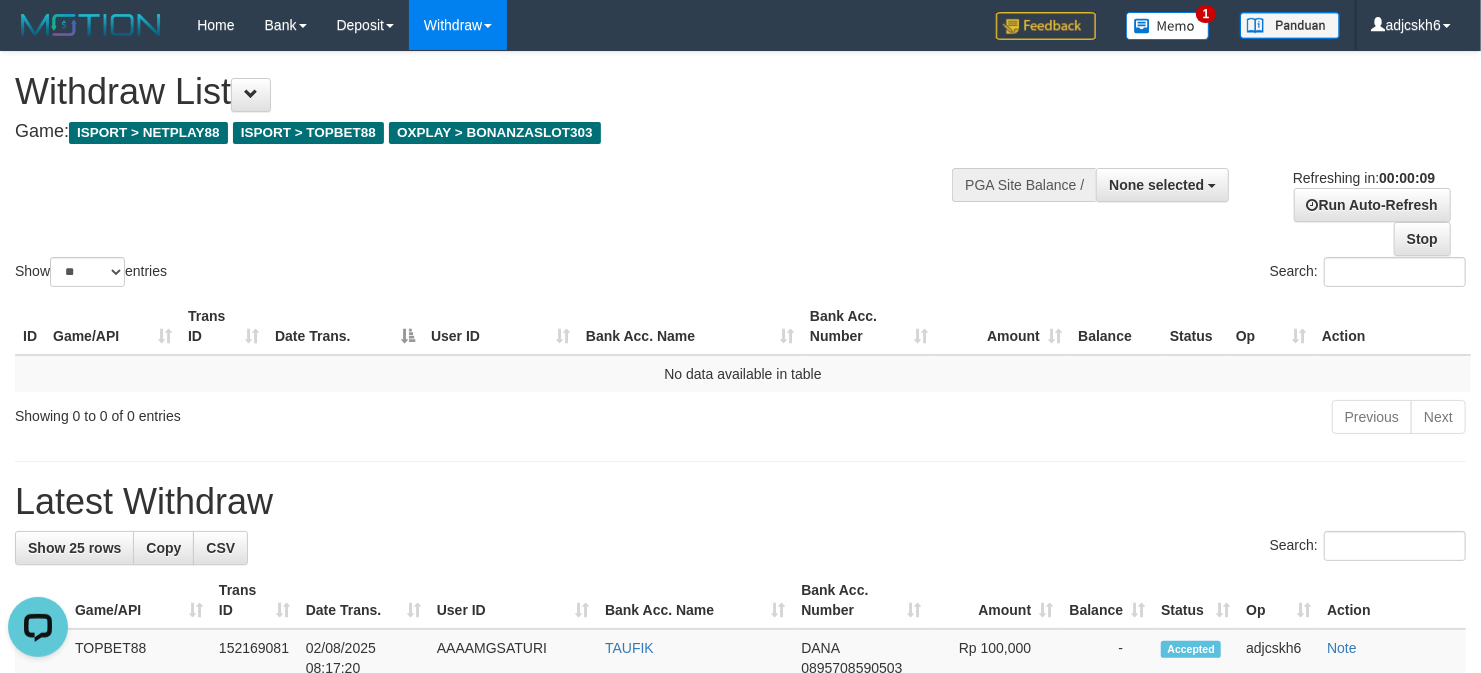 scroll, scrollTop: 0, scrollLeft: 0, axis: both 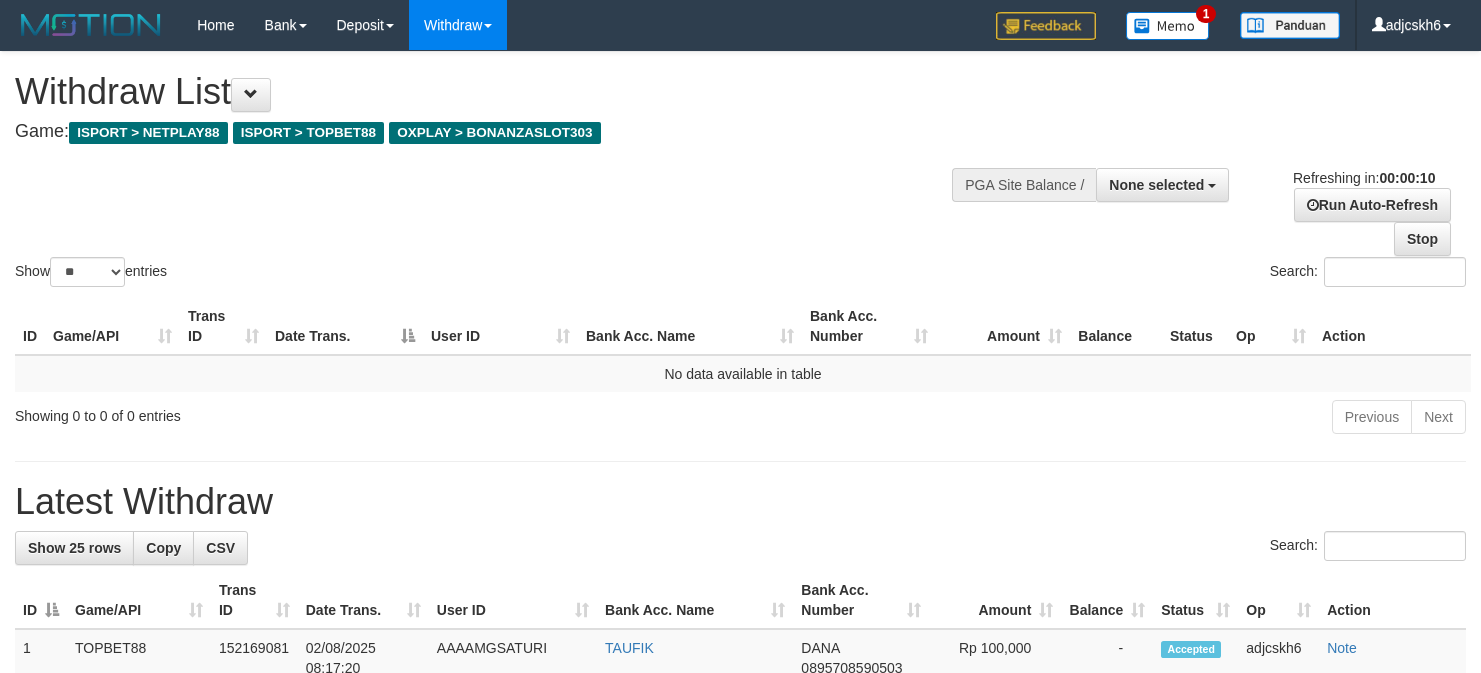 select 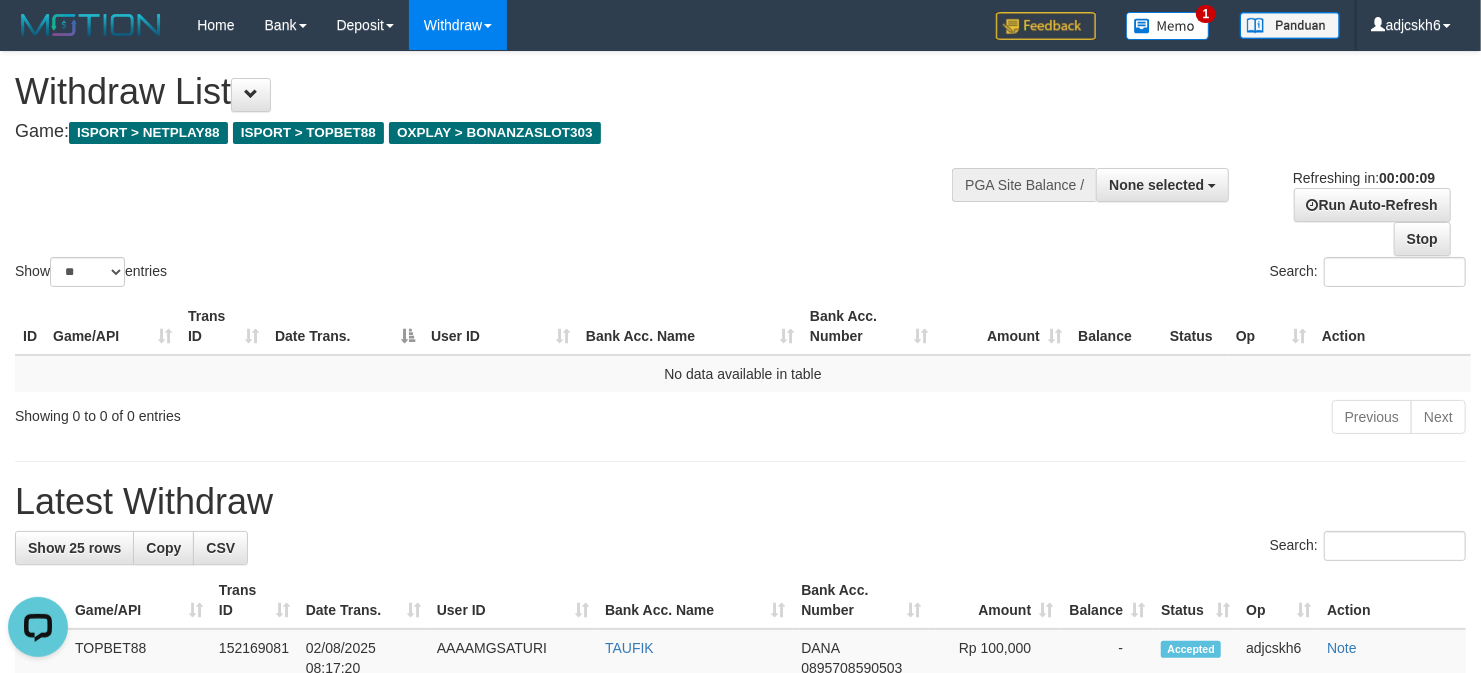 scroll, scrollTop: 0, scrollLeft: 0, axis: both 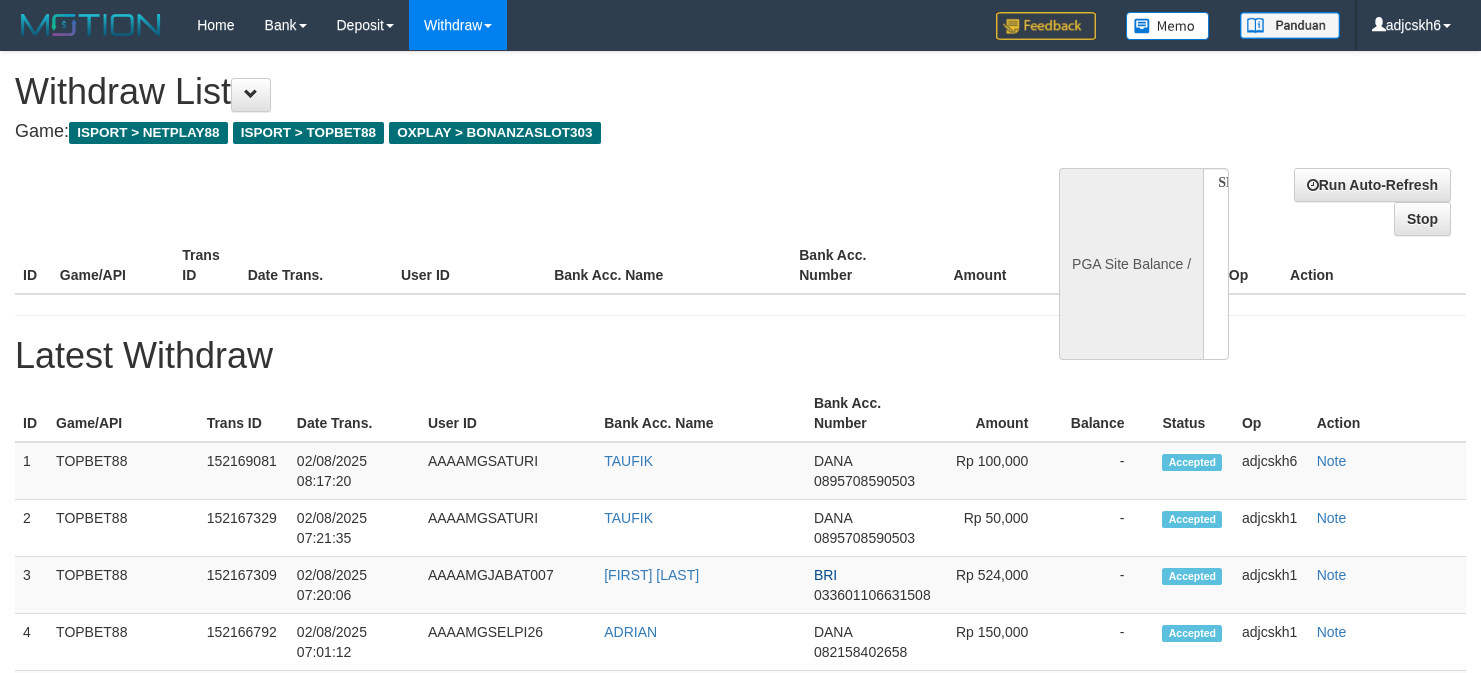 select 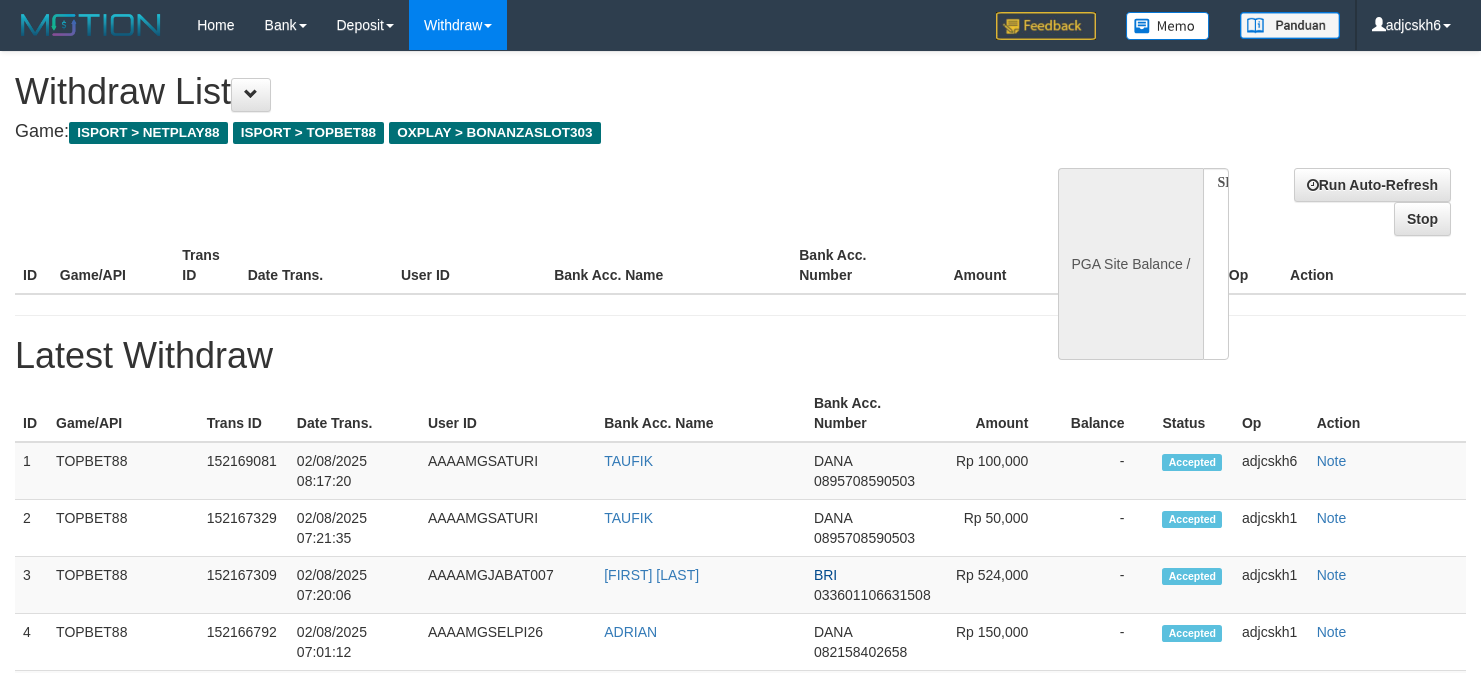 scroll, scrollTop: 0, scrollLeft: 0, axis: both 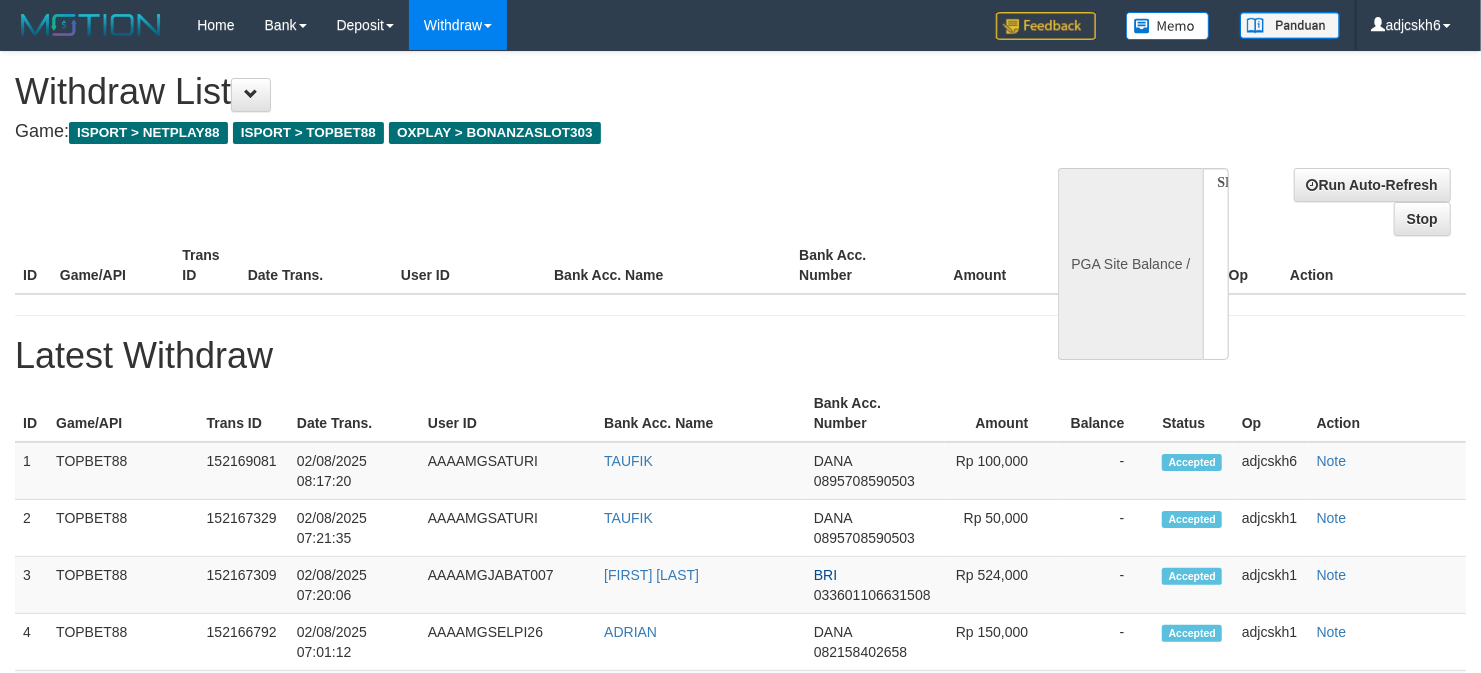 select on "**" 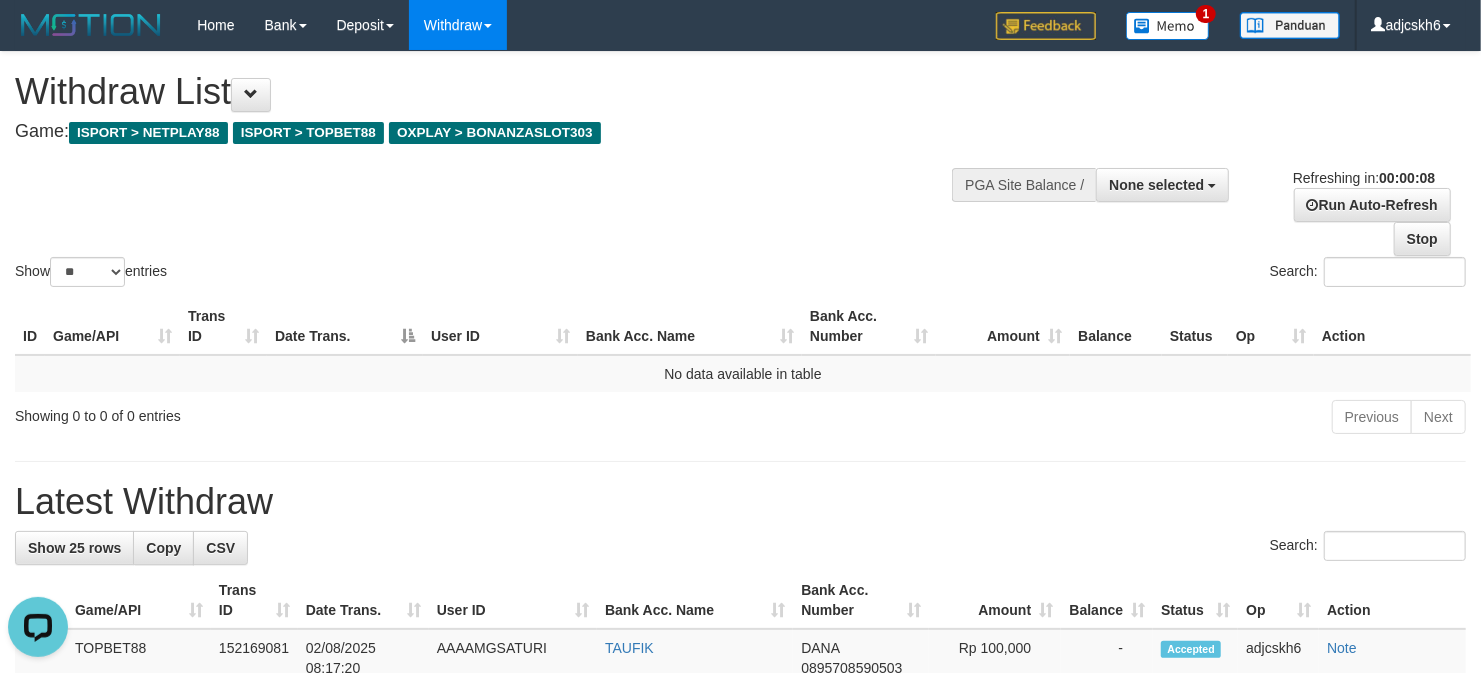 scroll, scrollTop: 0, scrollLeft: 0, axis: both 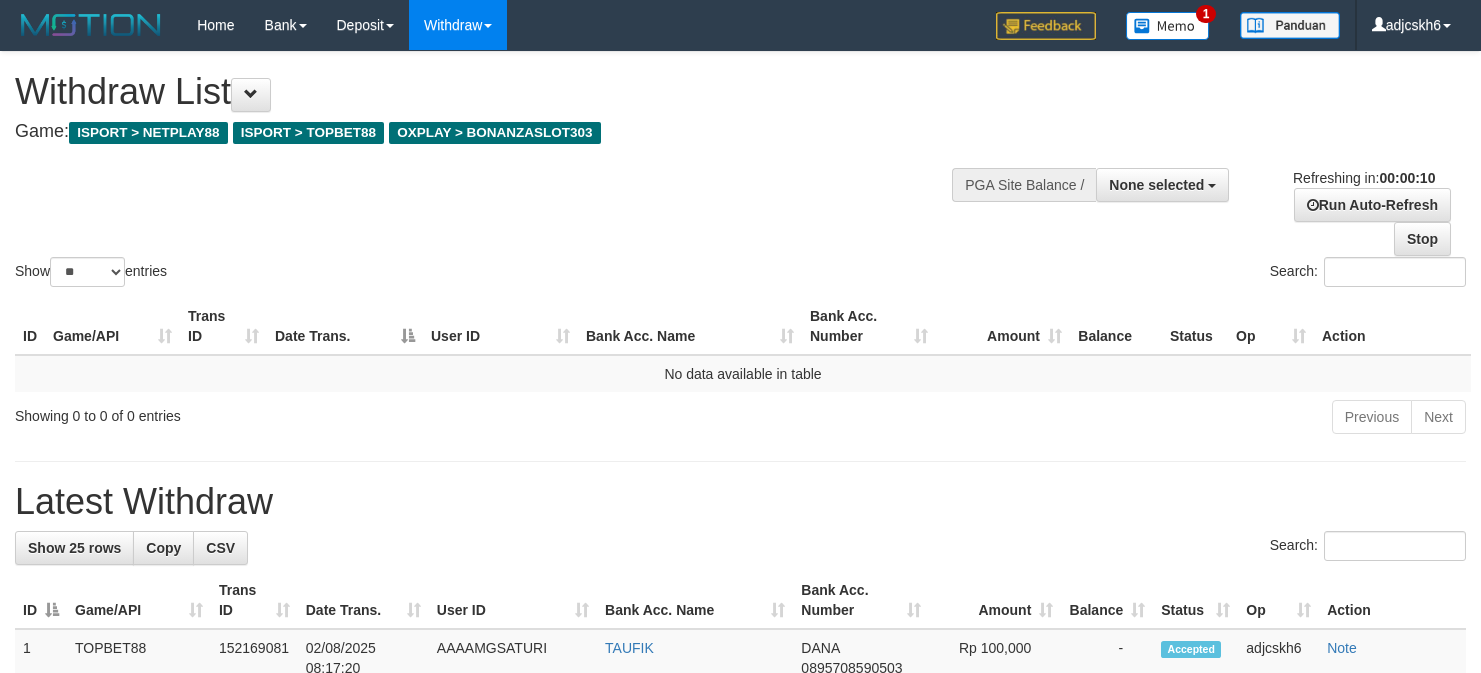 select 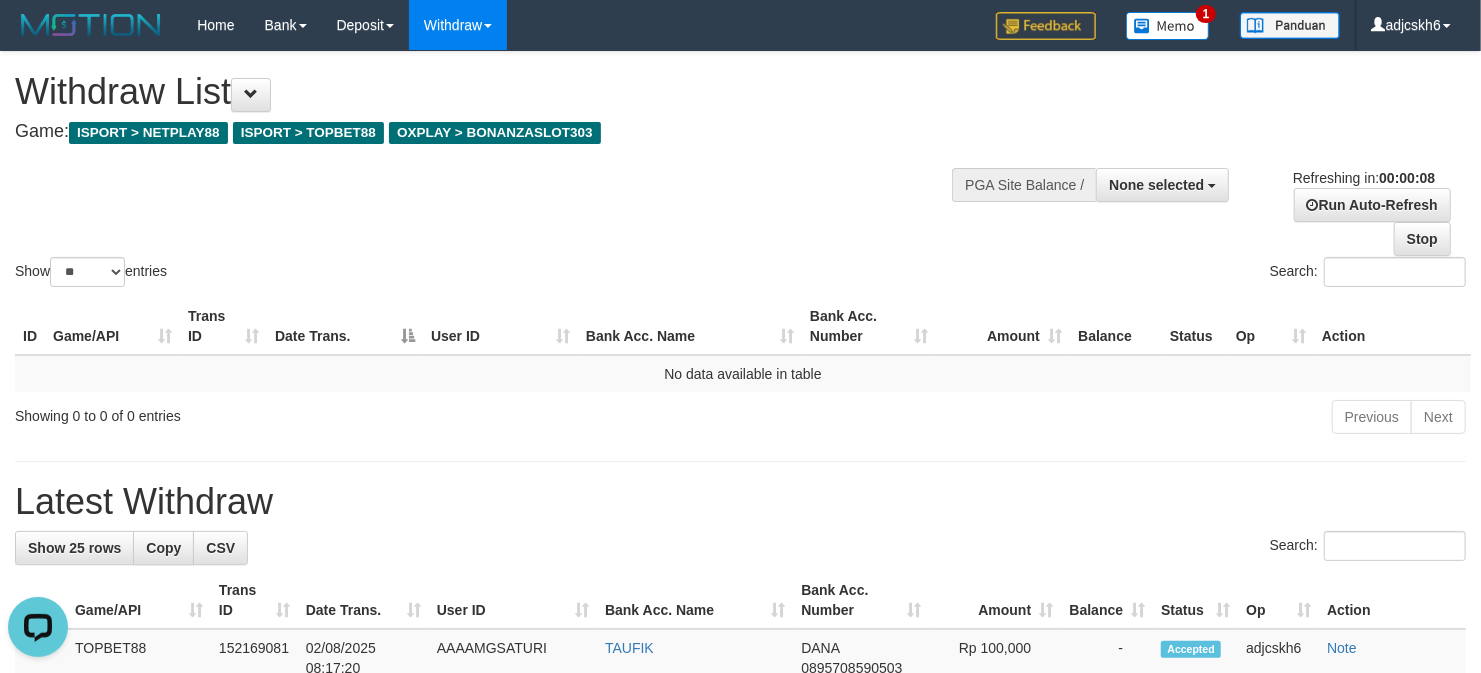 scroll, scrollTop: 0, scrollLeft: 0, axis: both 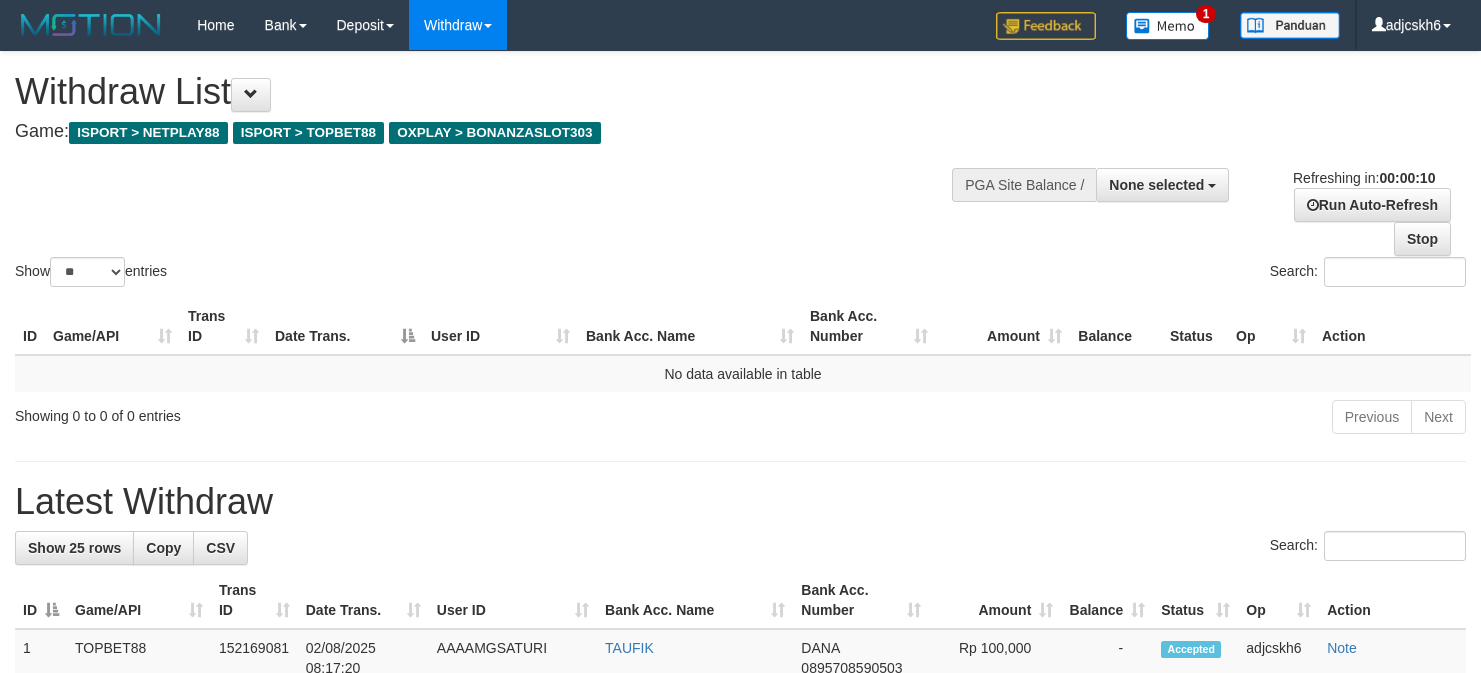 select 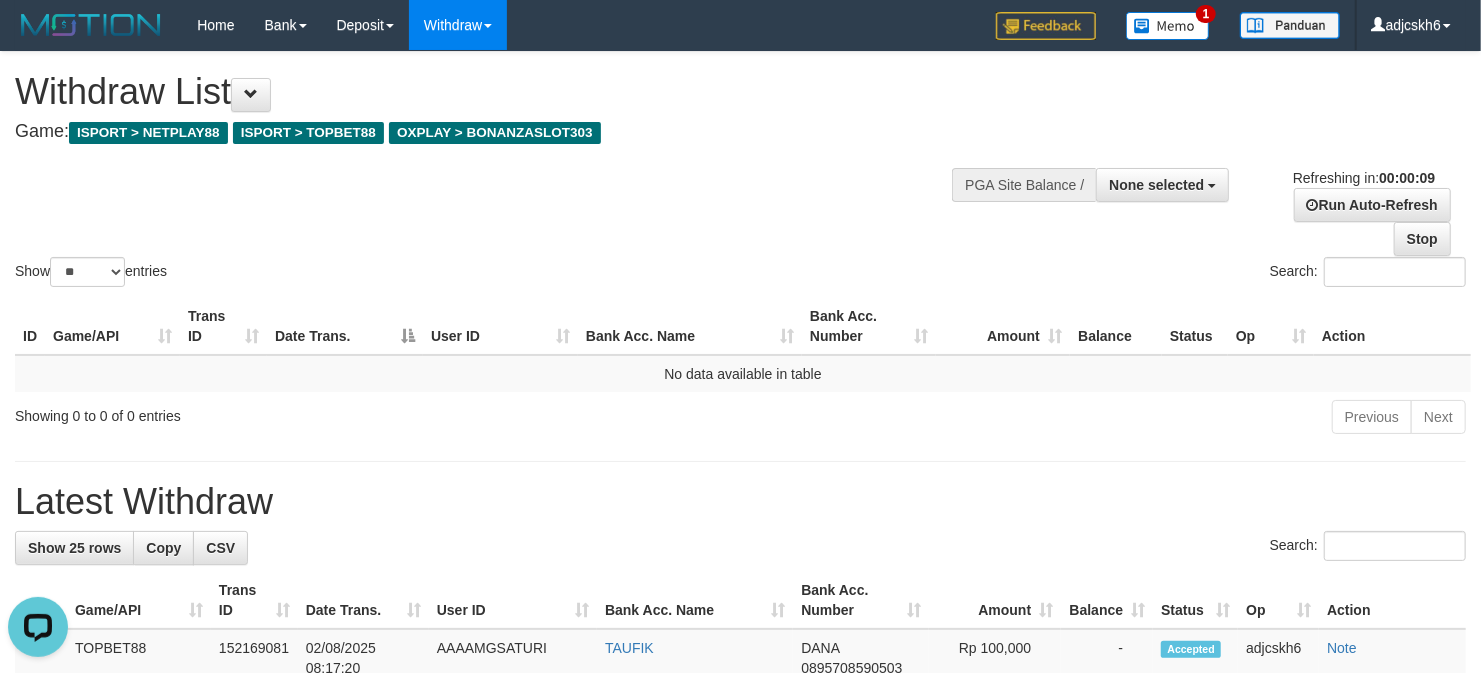 scroll, scrollTop: 0, scrollLeft: 0, axis: both 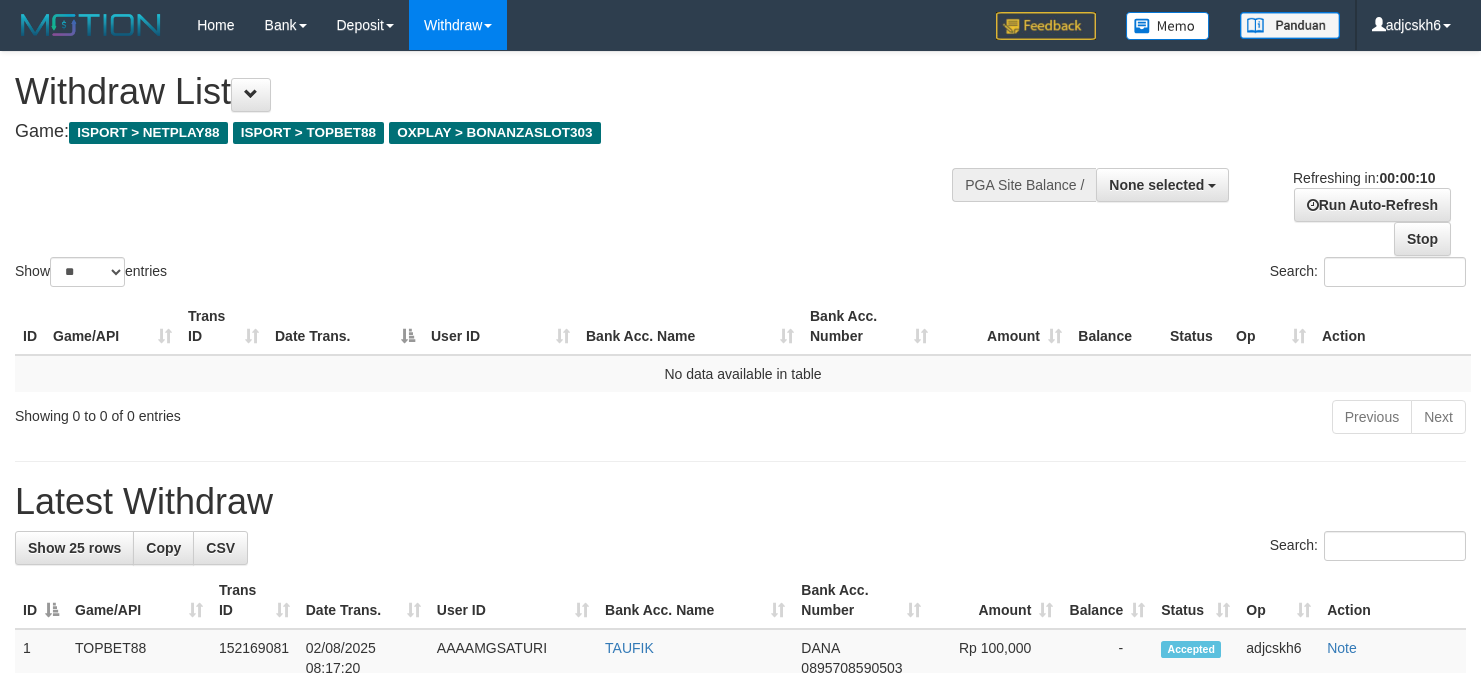 select 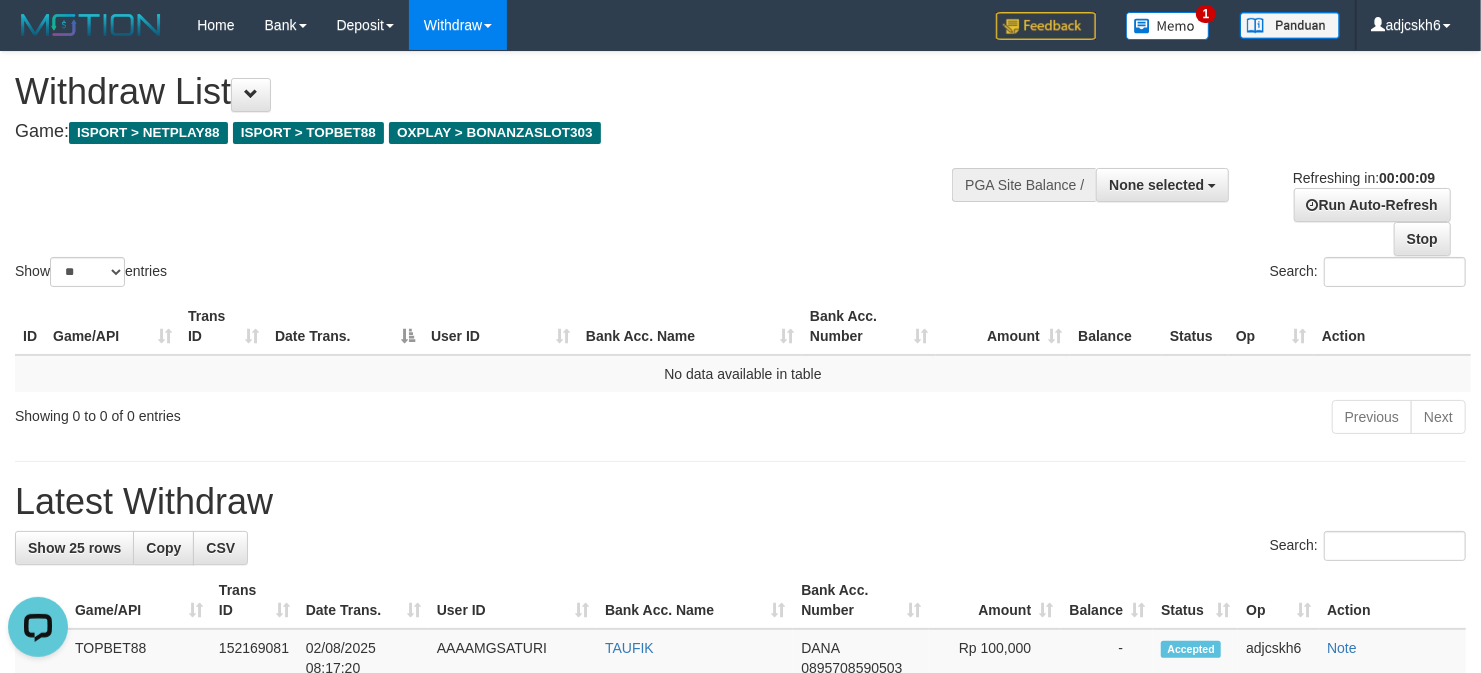scroll, scrollTop: 0, scrollLeft: 0, axis: both 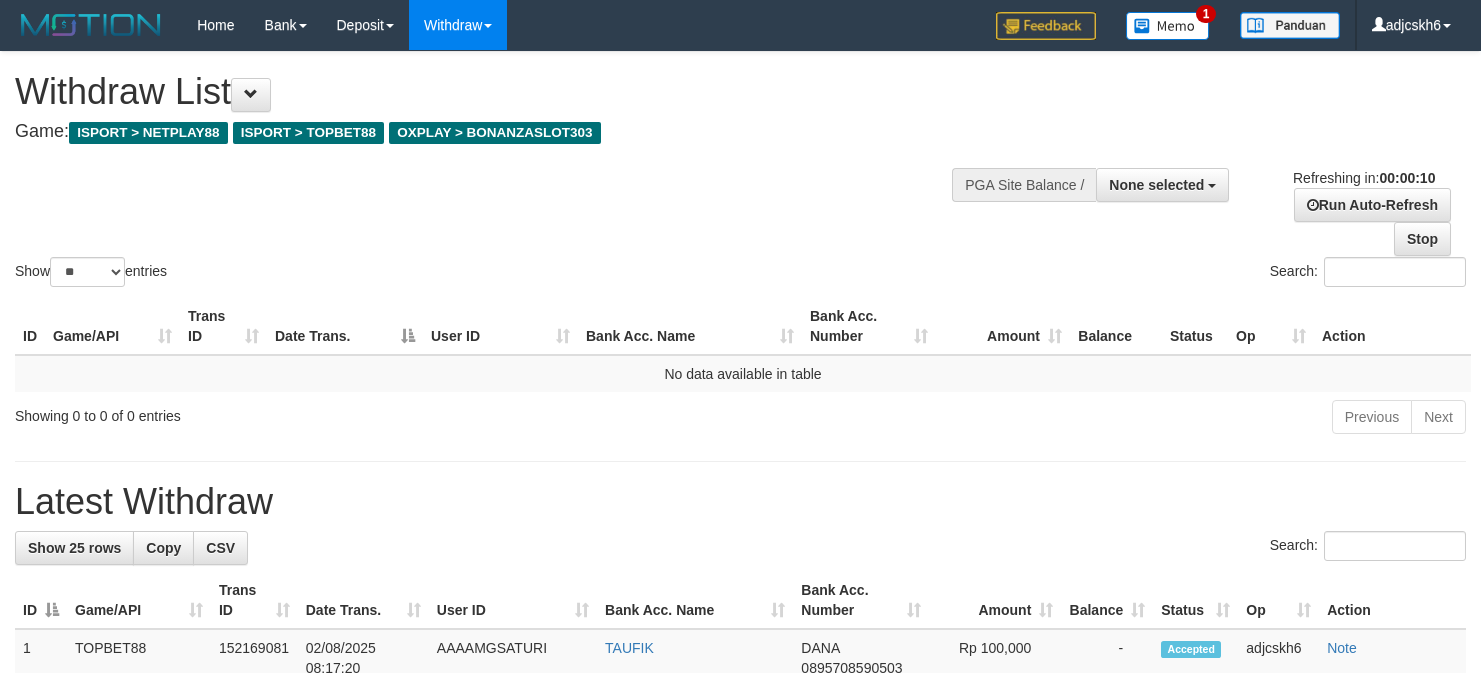 select 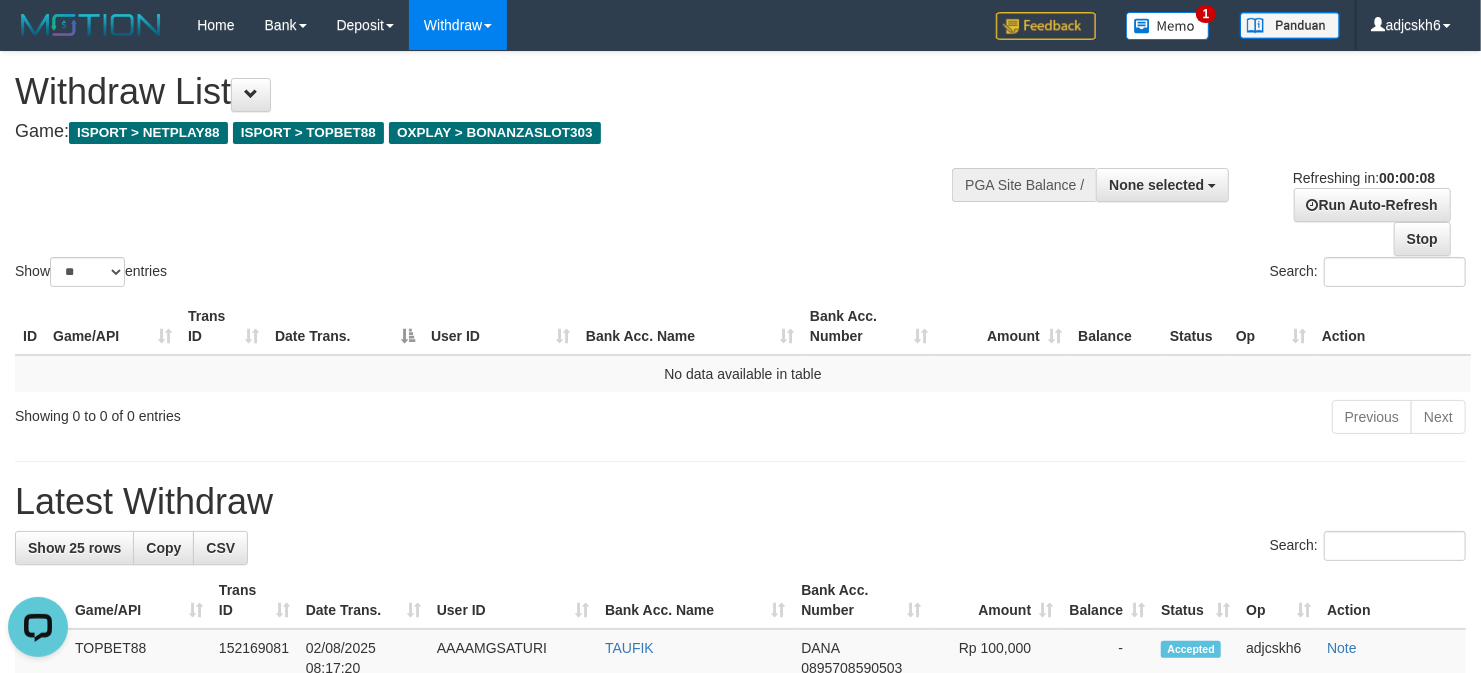 scroll, scrollTop: 0, scrollLeft: 0, axis: both 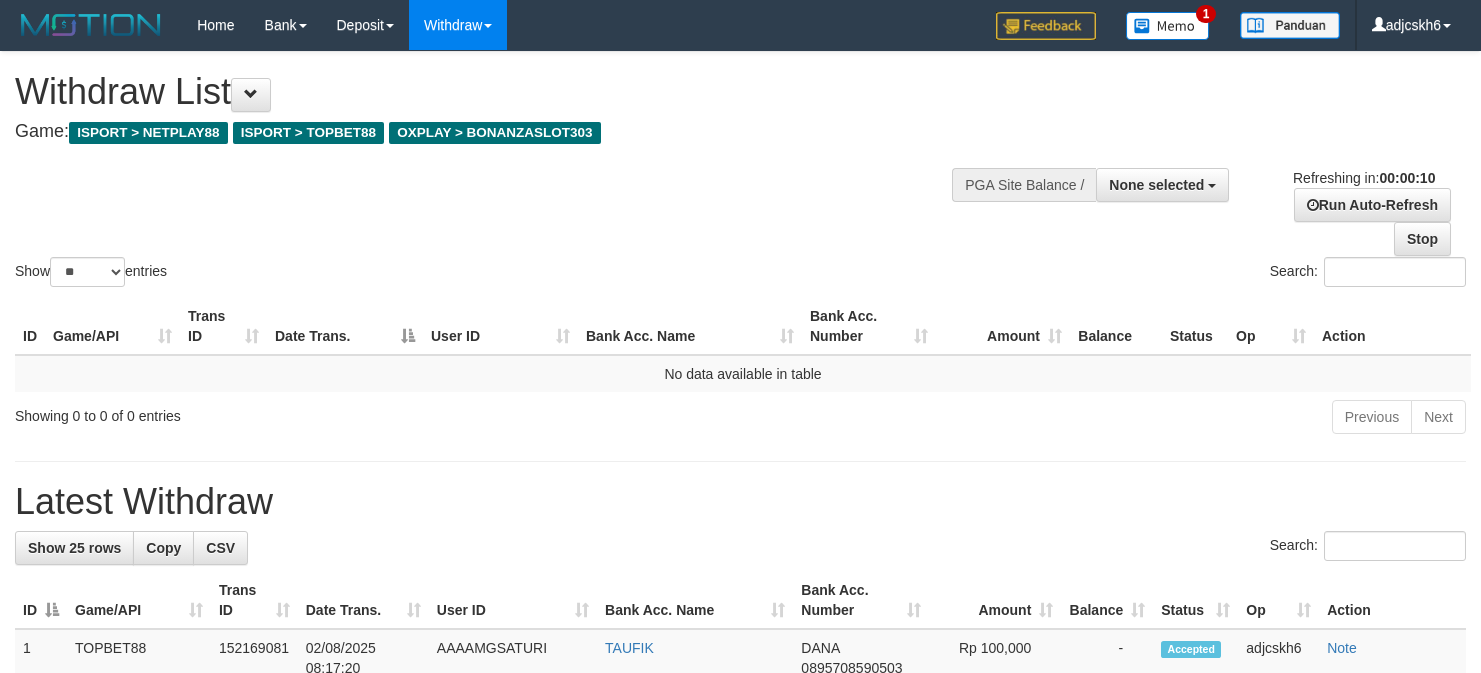 select 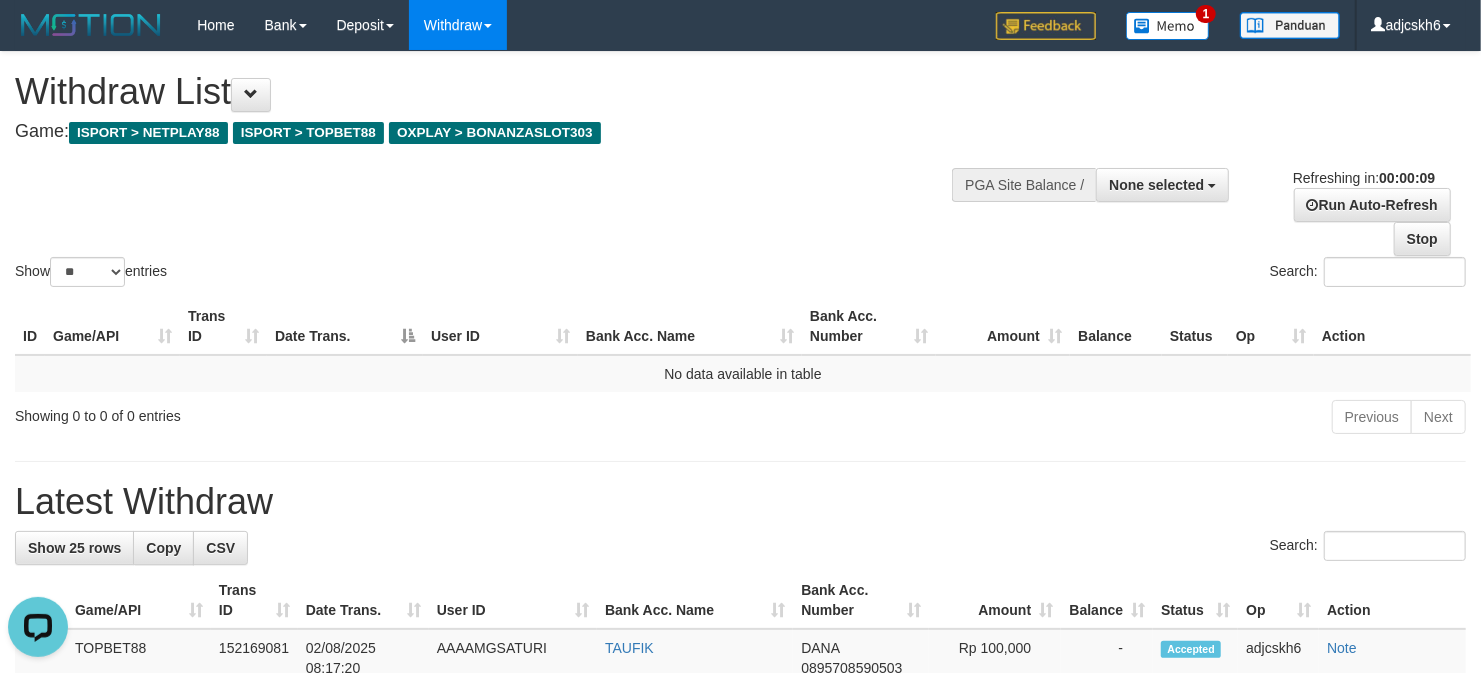 scroll, scrollTop: 0, scrollLeft: 0, axis: both 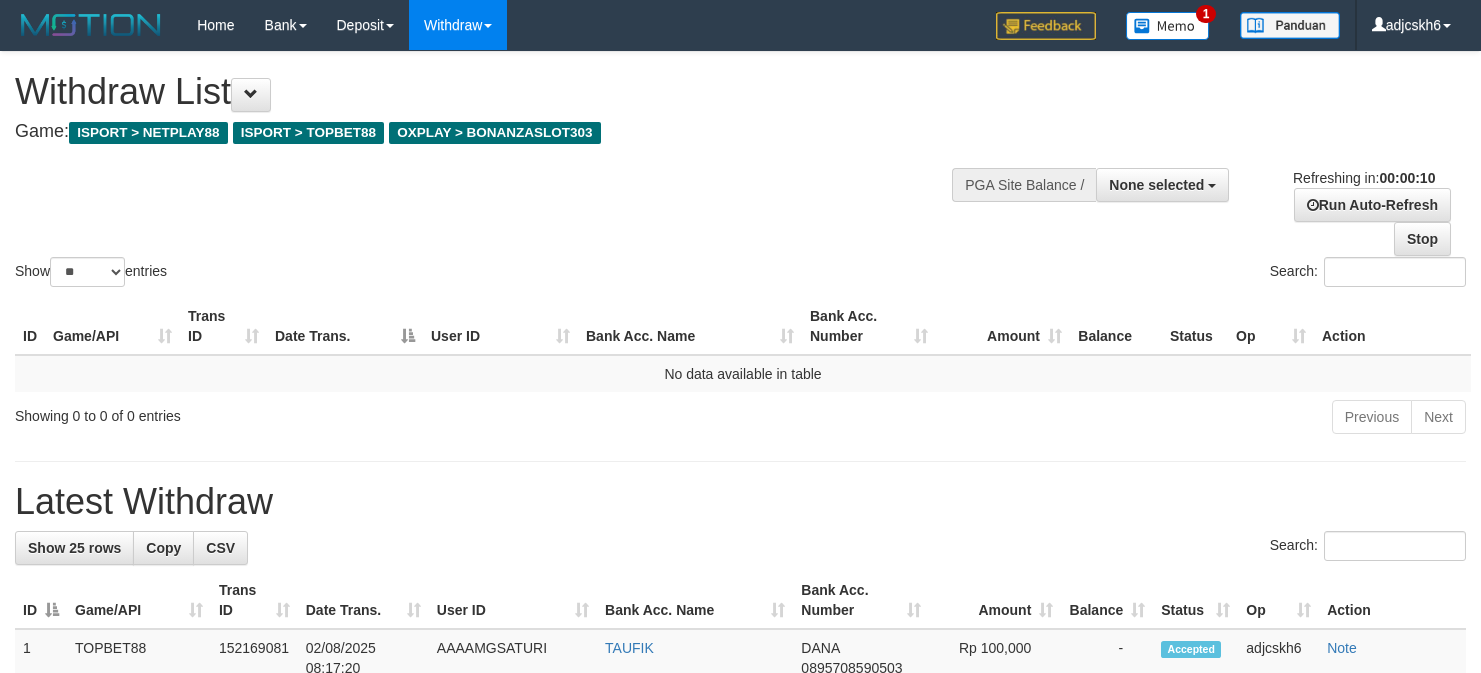 select 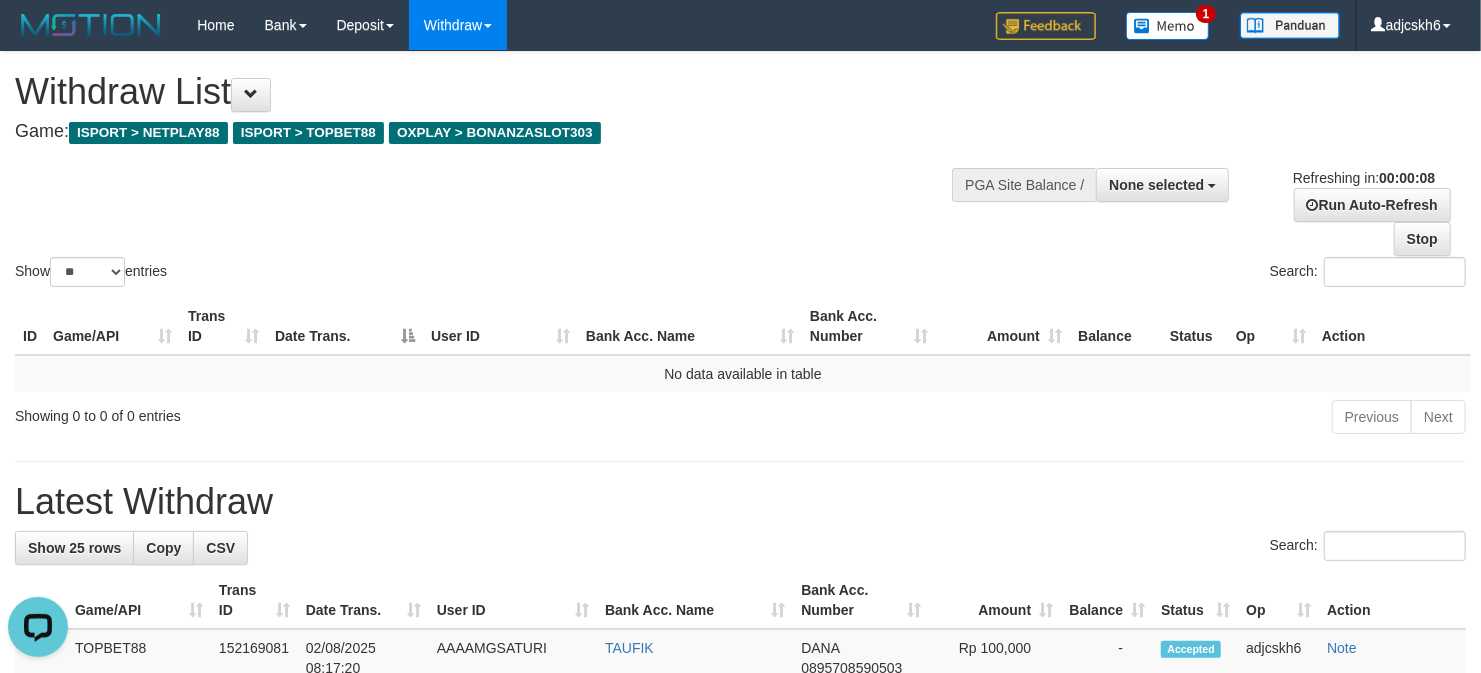 scroll, scrollTop: 0, scrollLeft: 0, axis: both 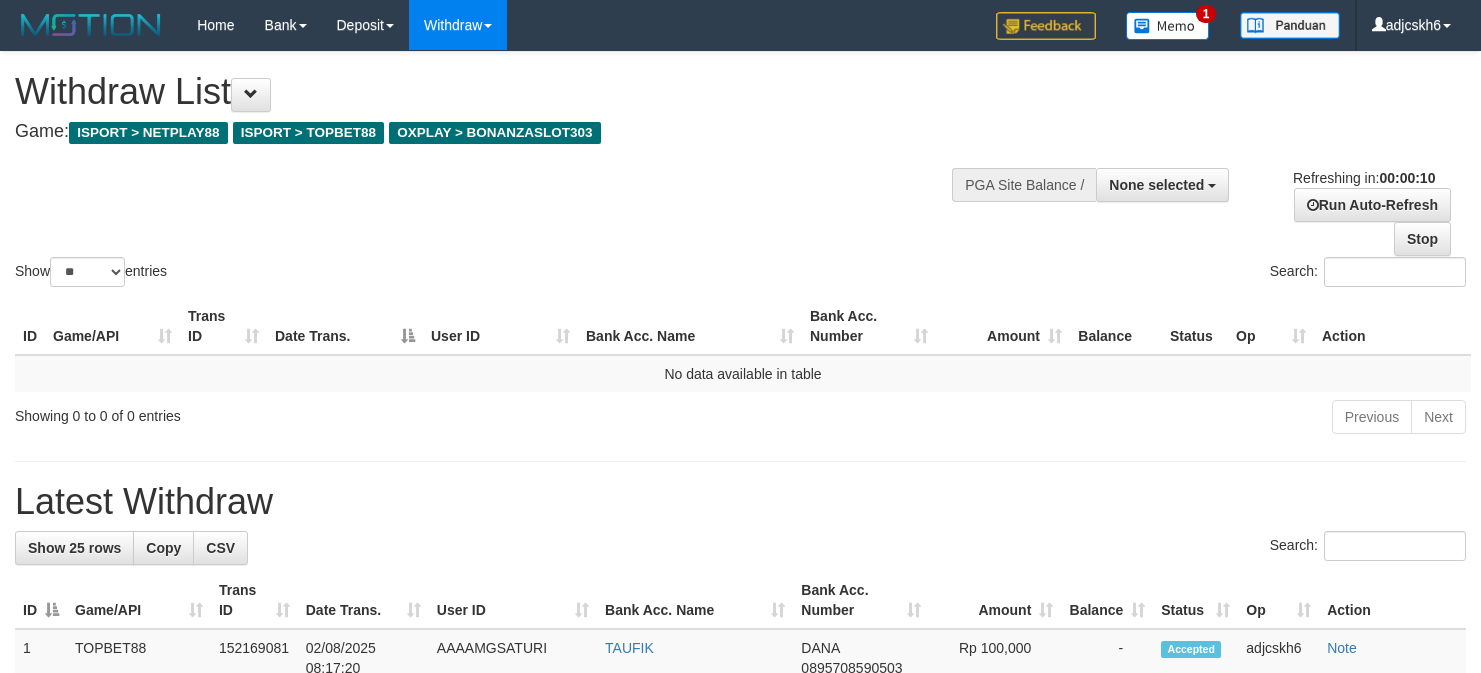 select 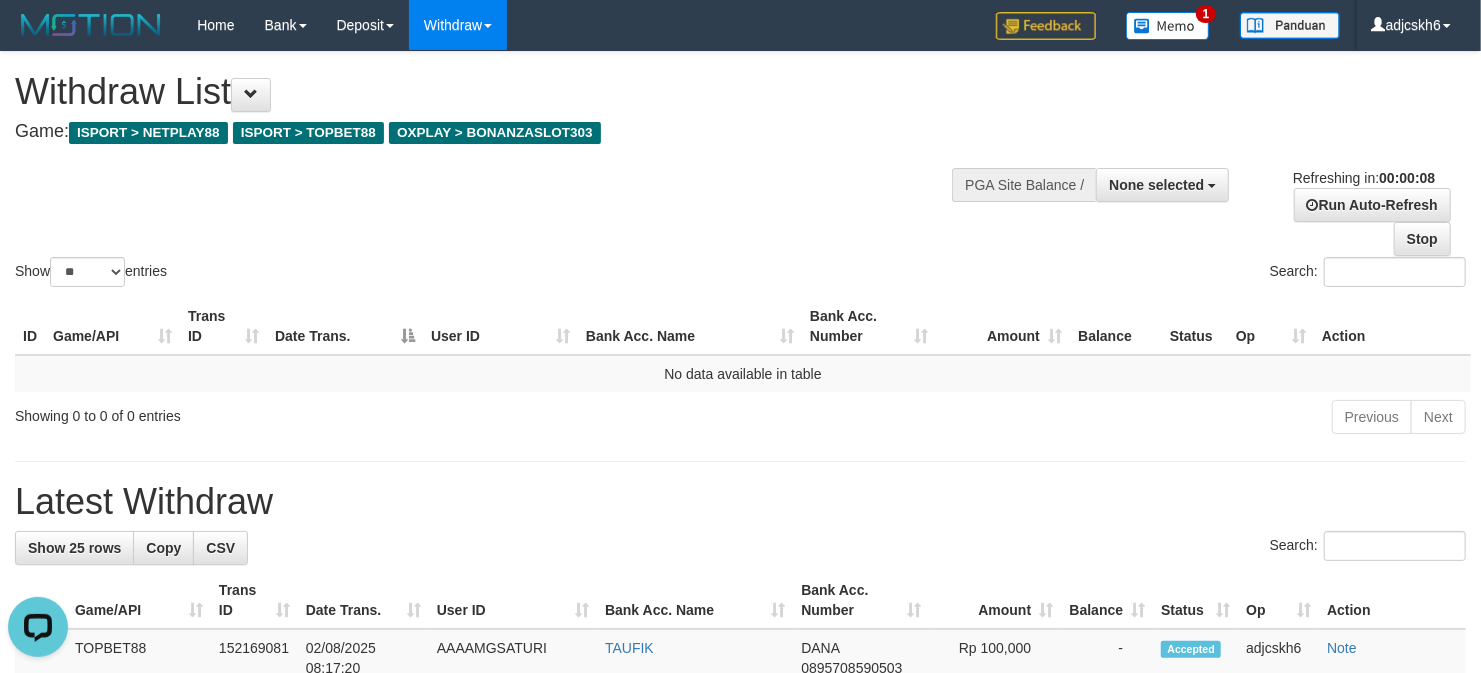 scroll, scrollTop: 0, scrollLeft: 0, axis: both 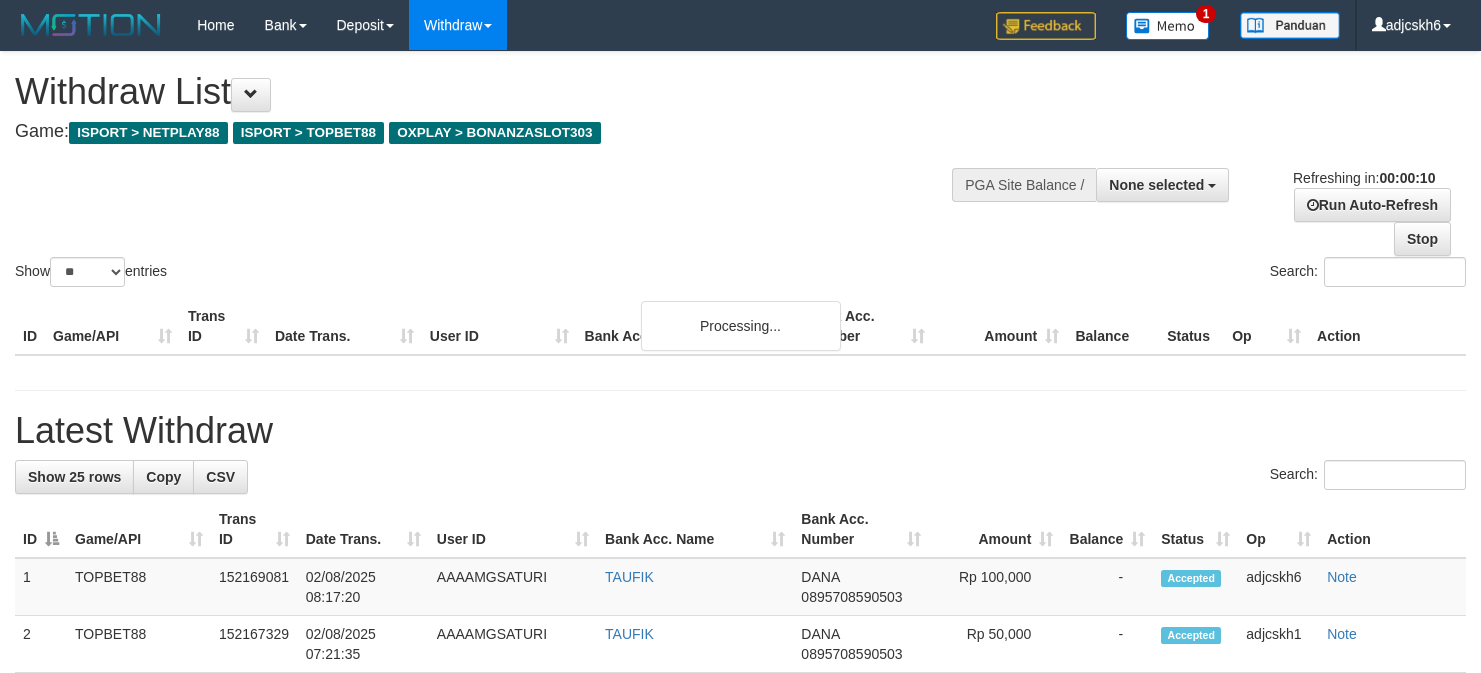 select 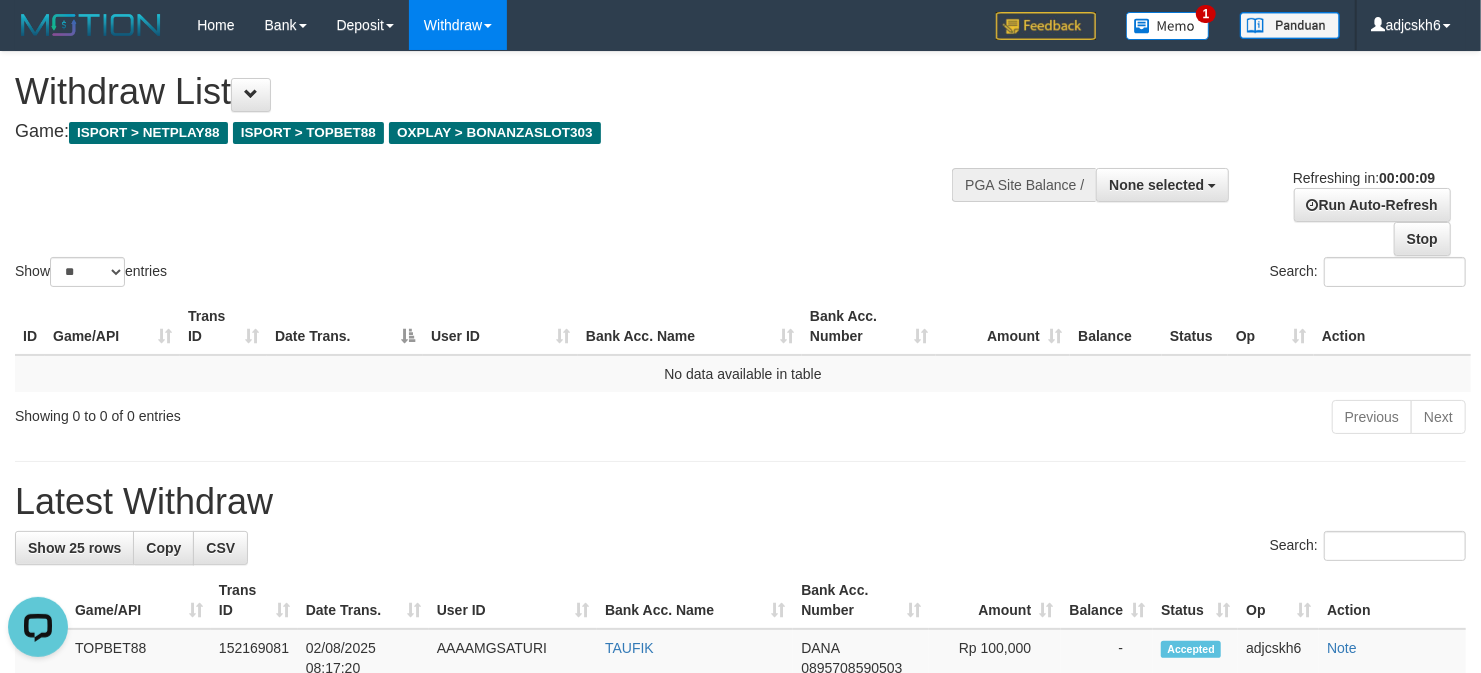 scroll, scrollTop: 0, scrollLeft: 0, axis: both 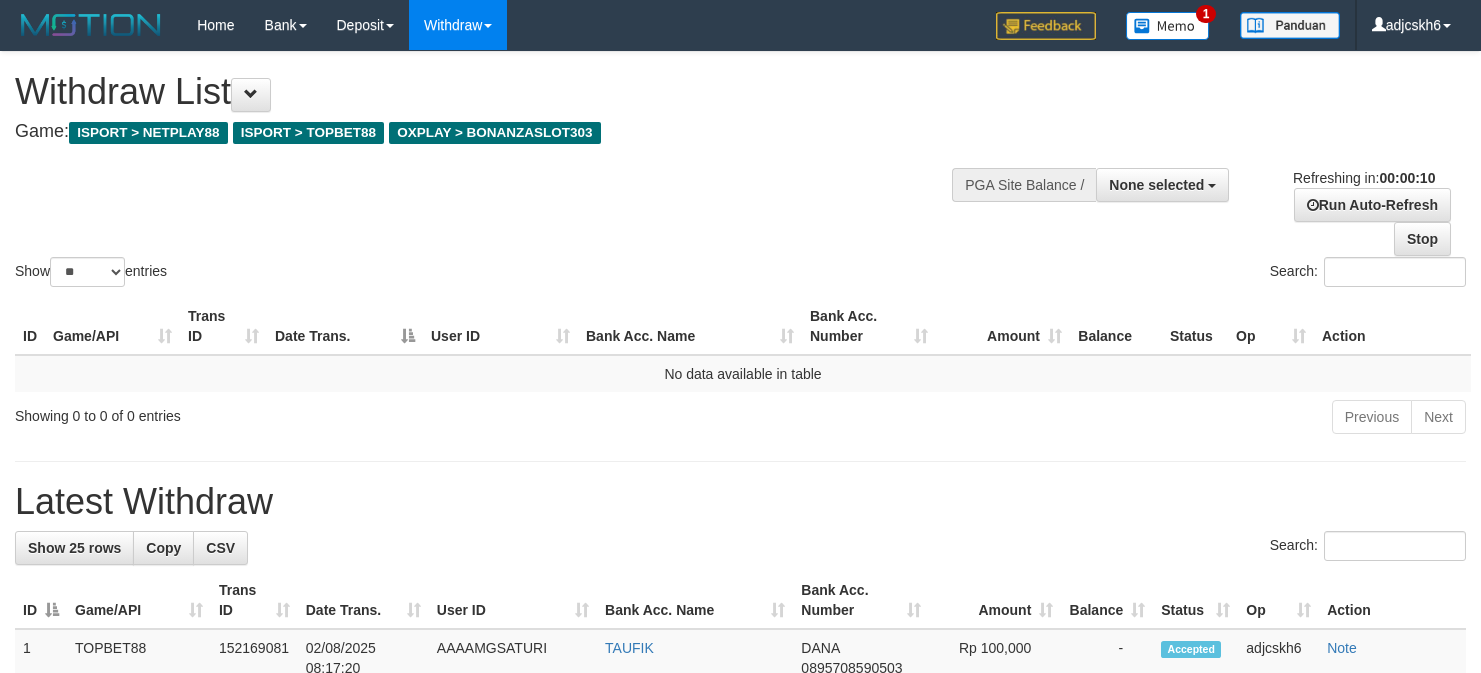 select 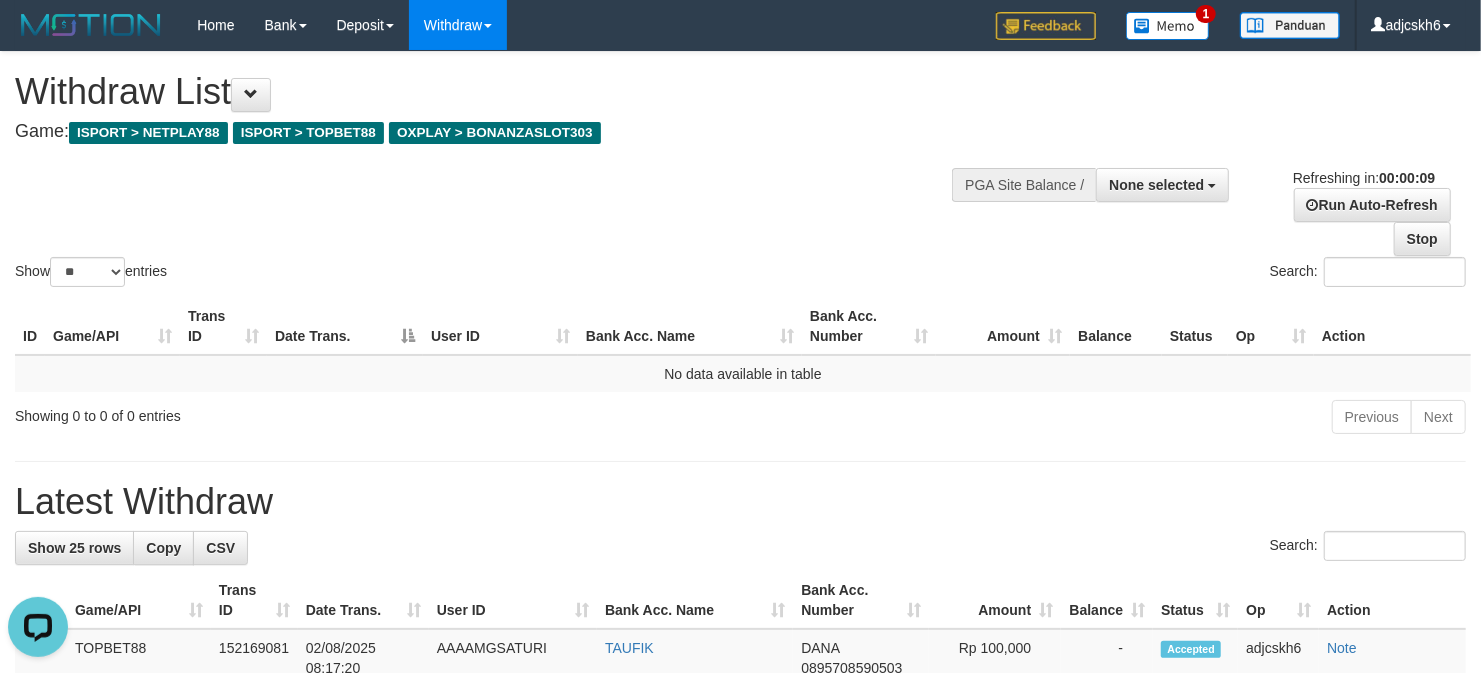 scroll, scrollTop: 0, scrollLeft: 0, axis: both 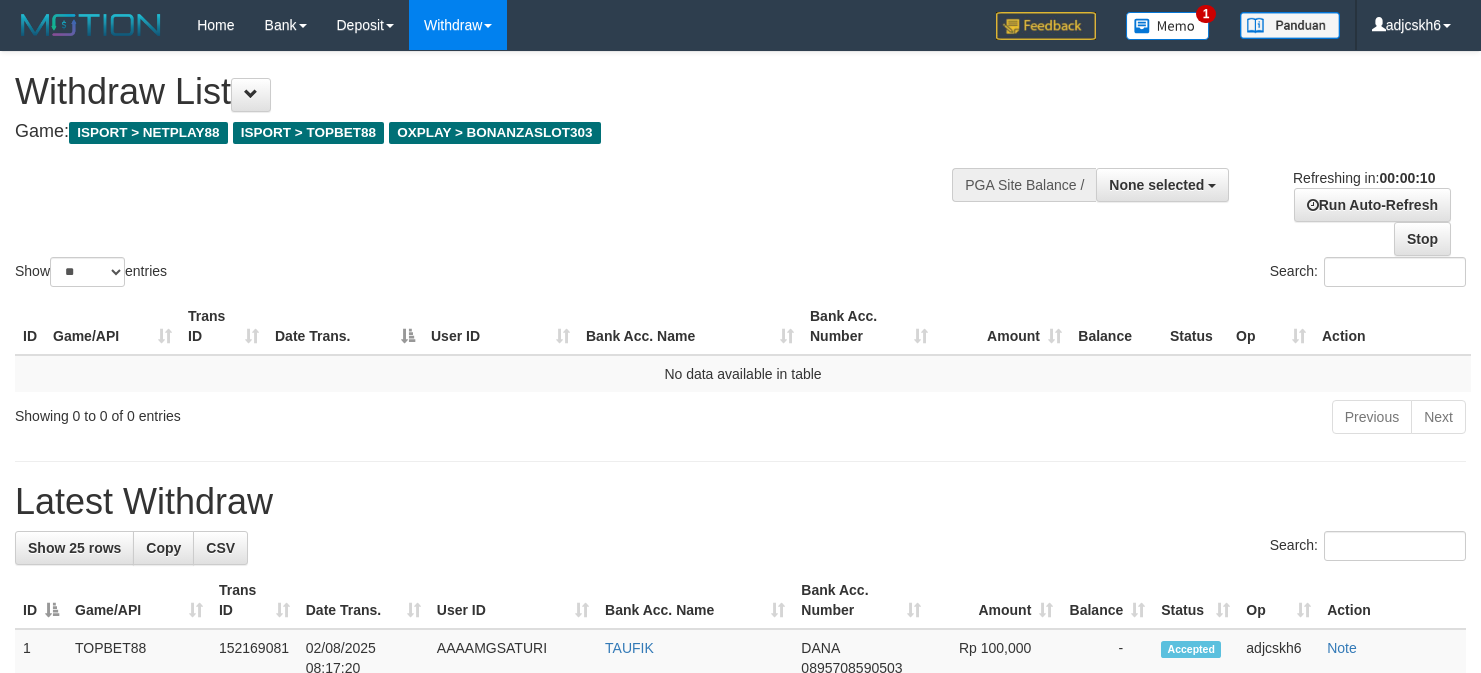 select 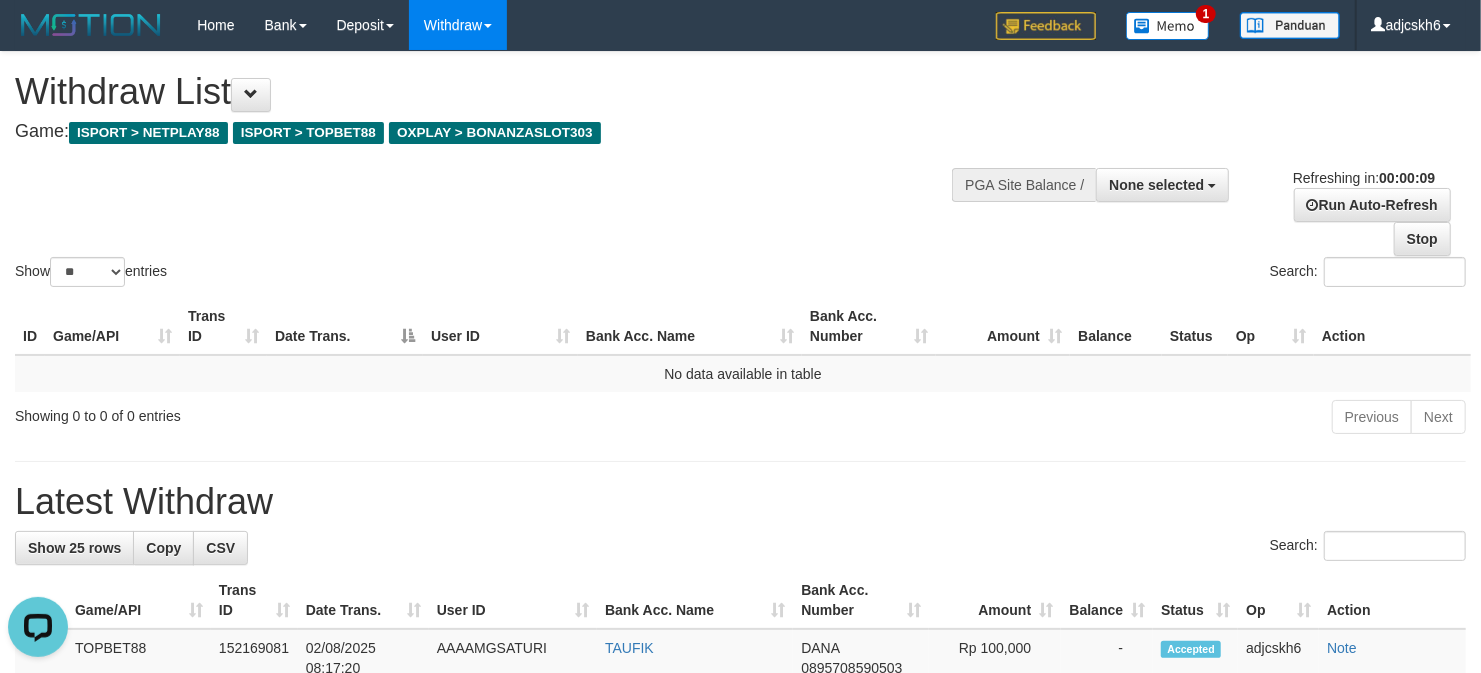 scroll, scrollTop: 0, scrollLeft: 0, axis: both 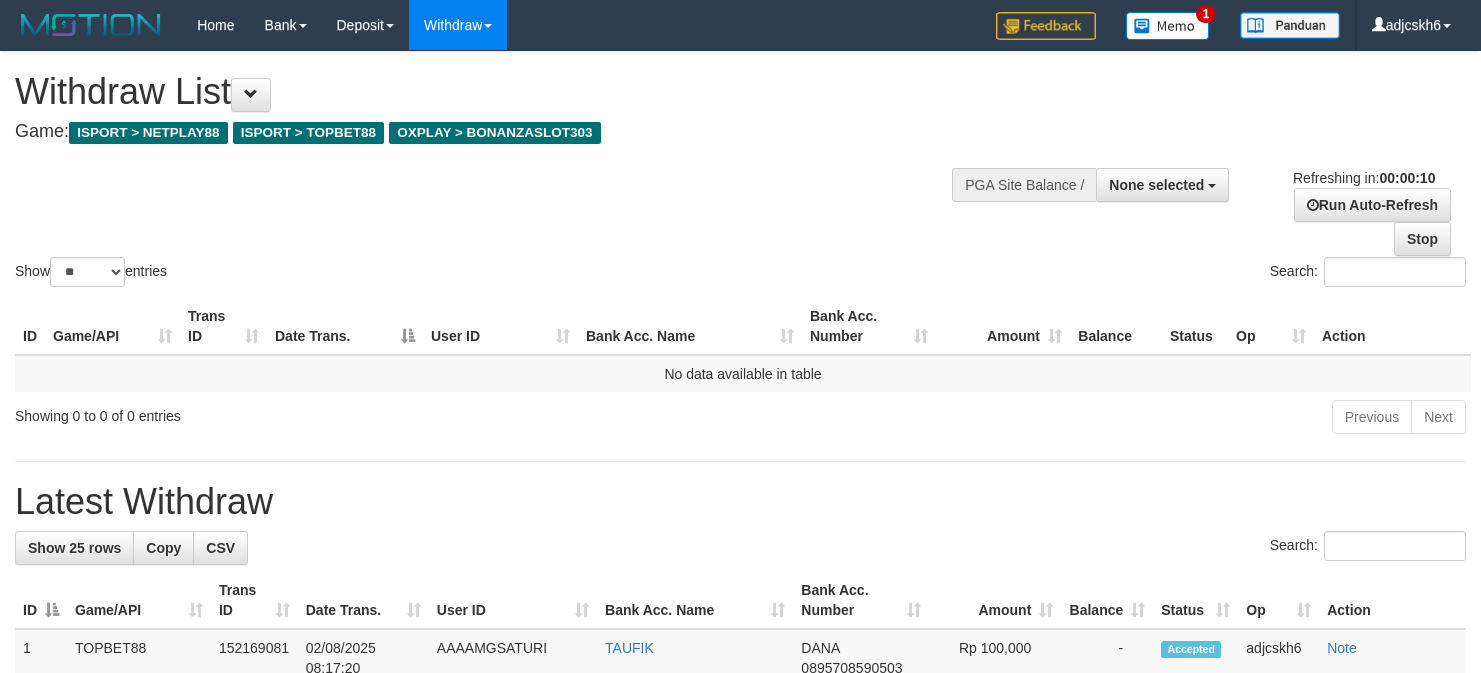 select 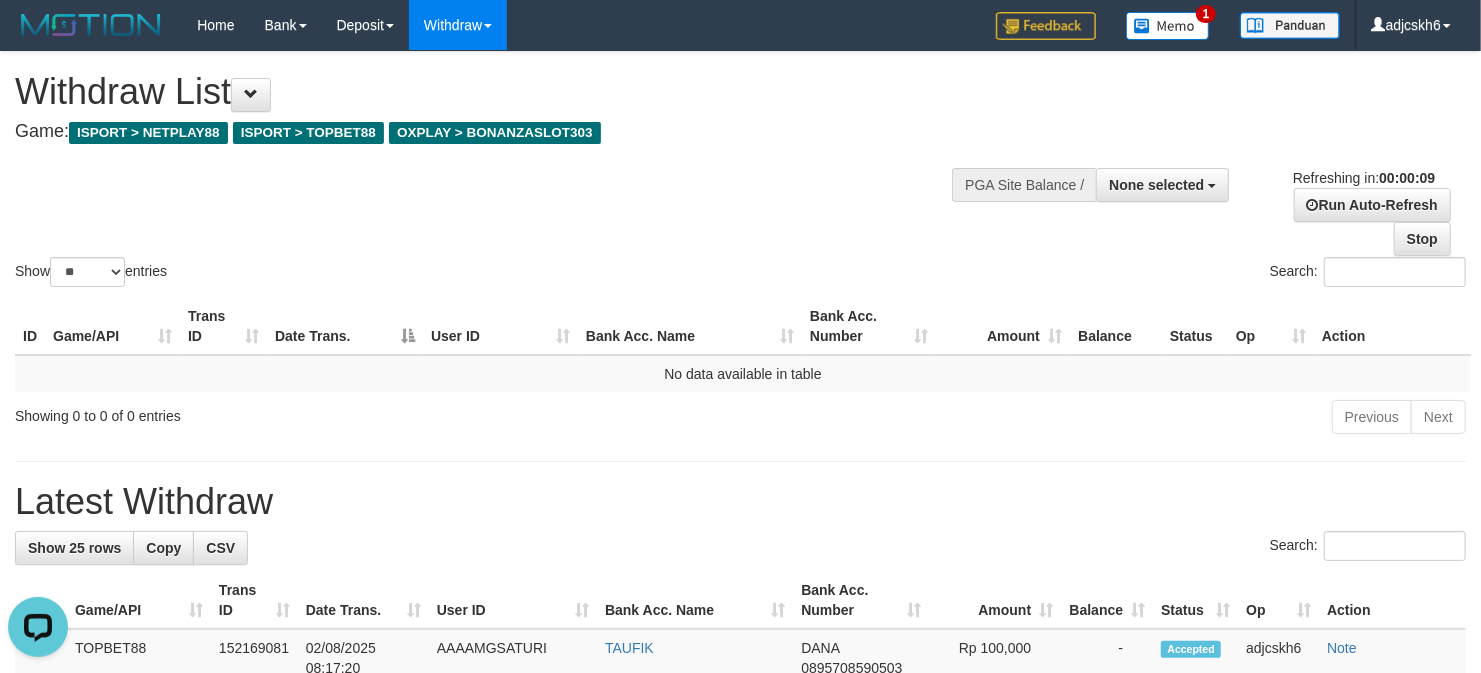 scroll, scrollTop: 0, scrollLeft: 0, axis: both 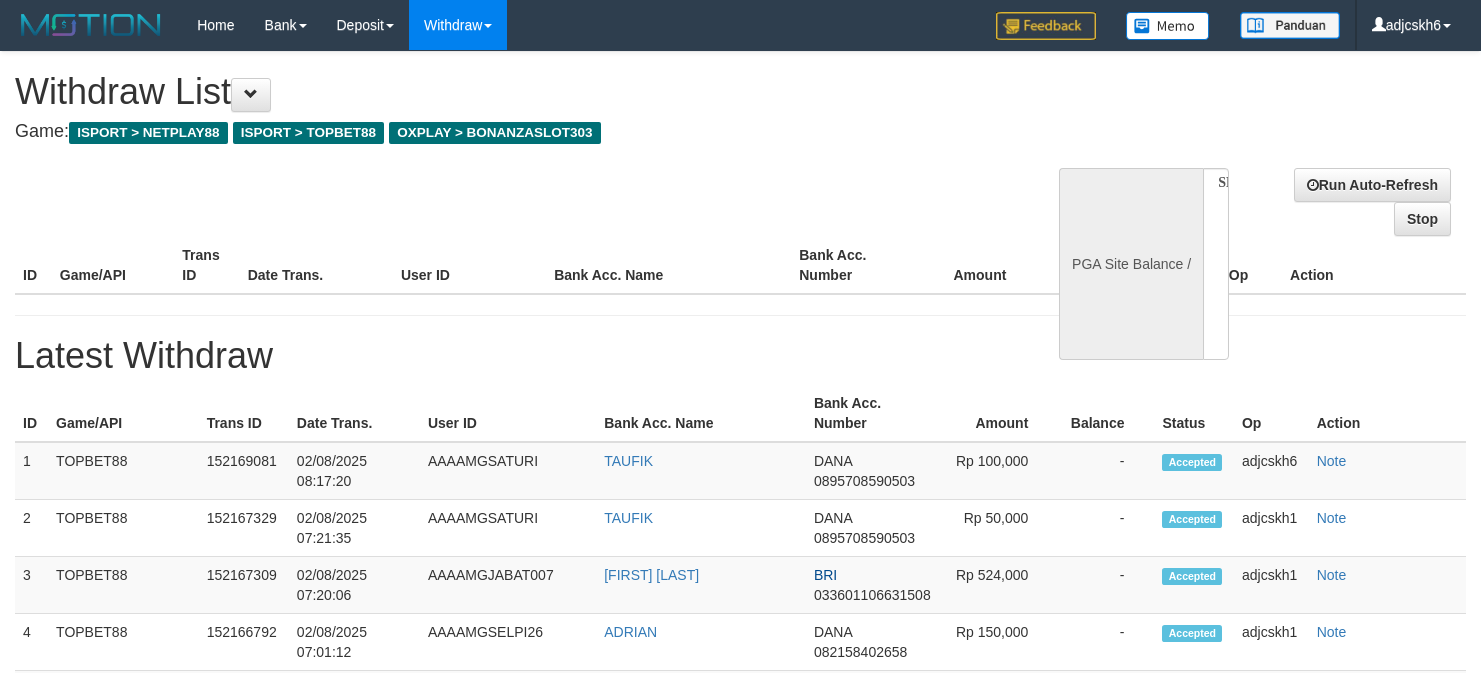 select 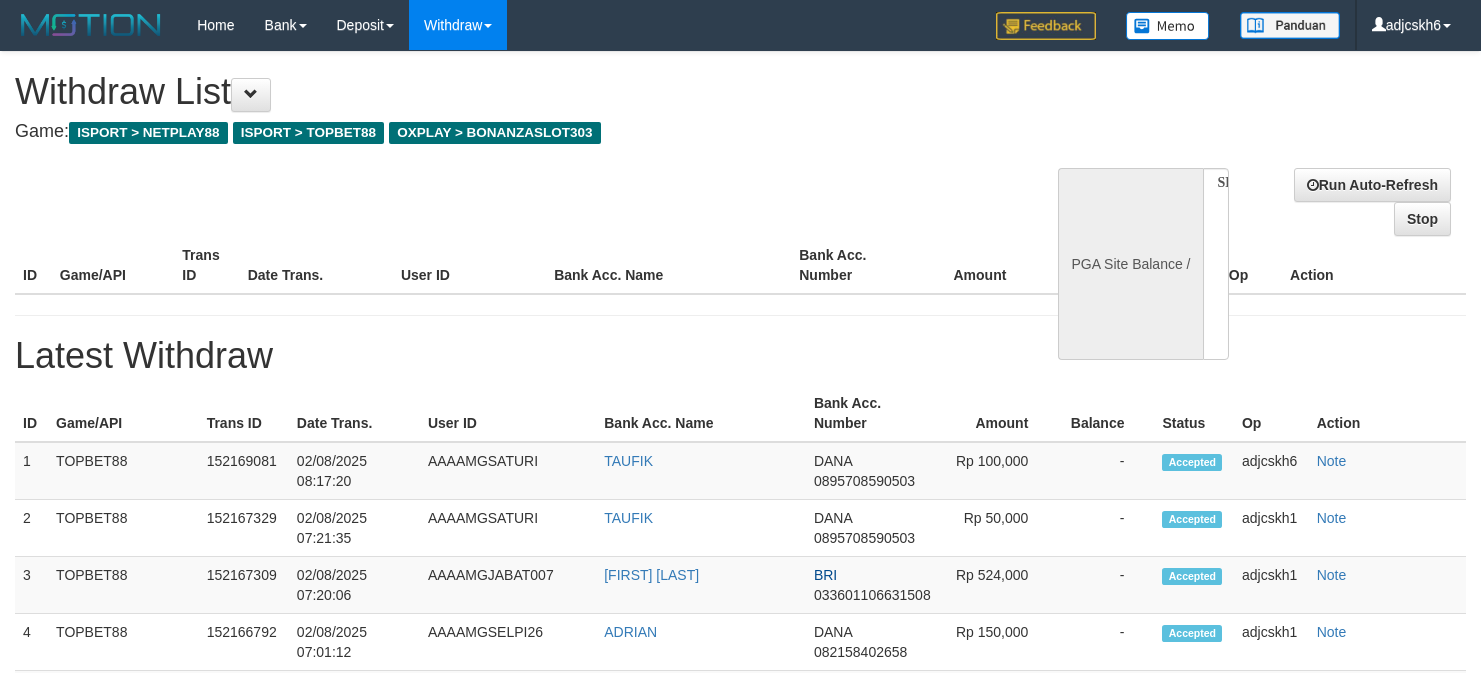 scroll, scrollTop: 0, scrollLeft: 0, axis: both 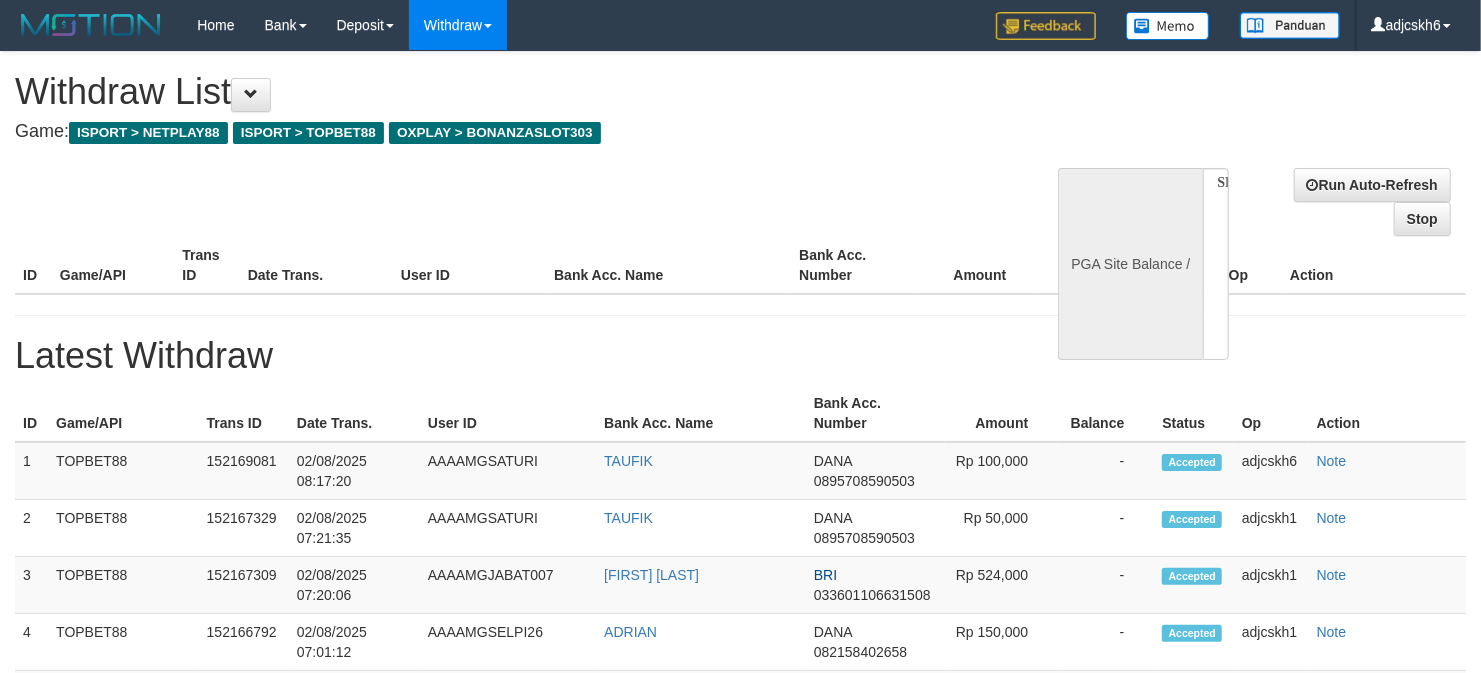 select on "**" 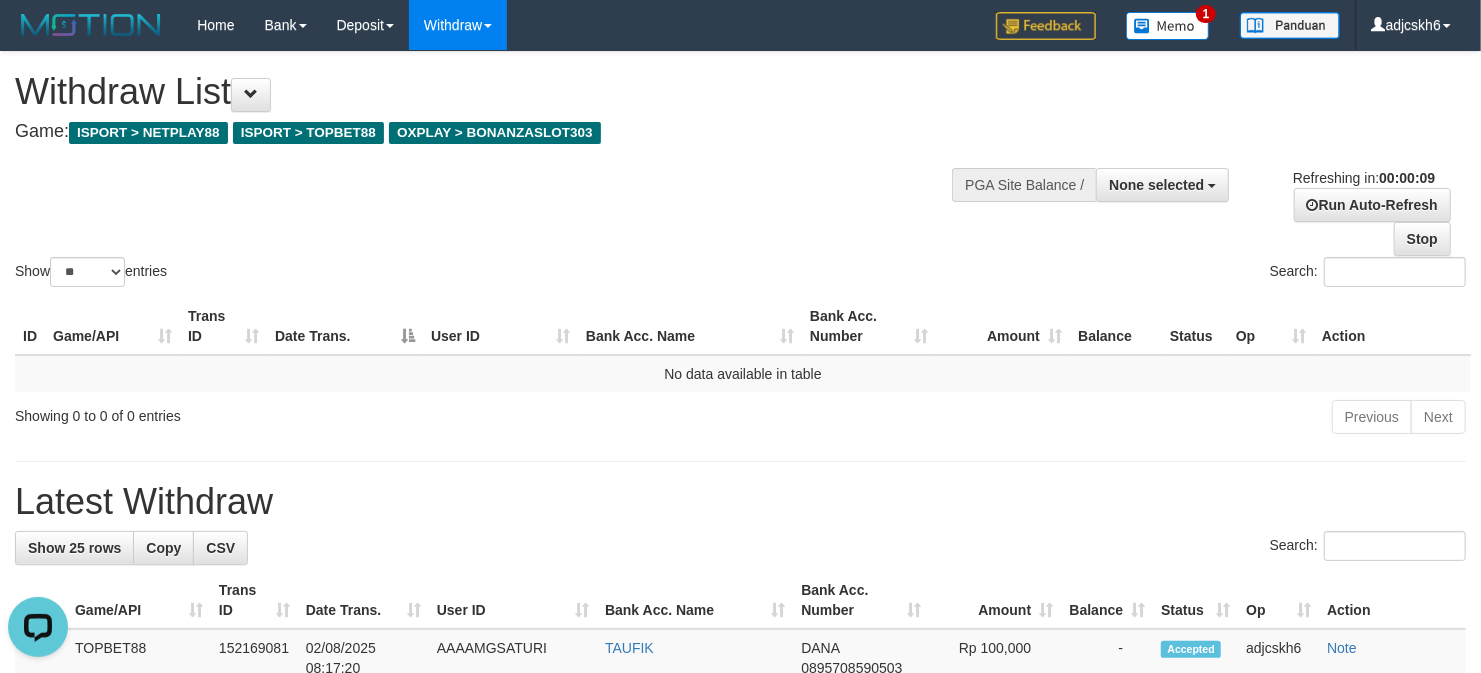 scroll, scrollTop: 0, scrollLeft: 0, axis: both 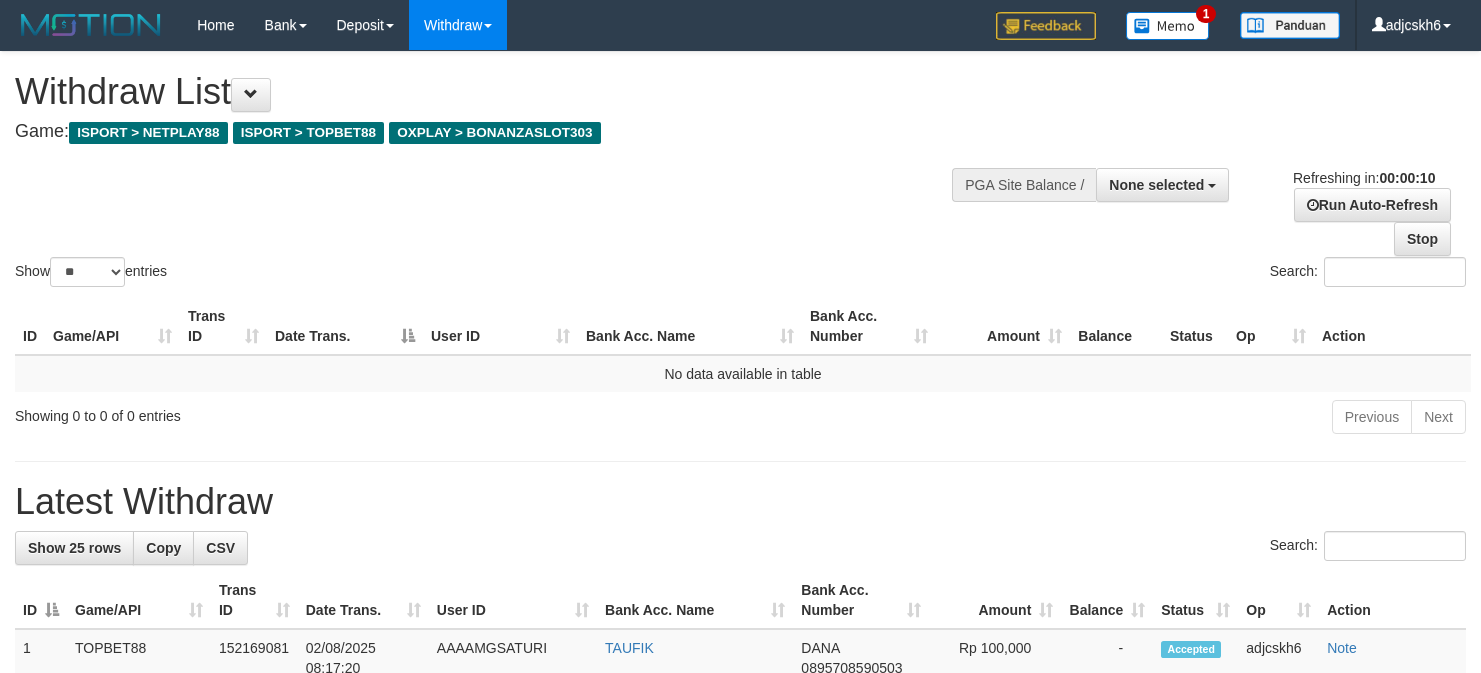 select 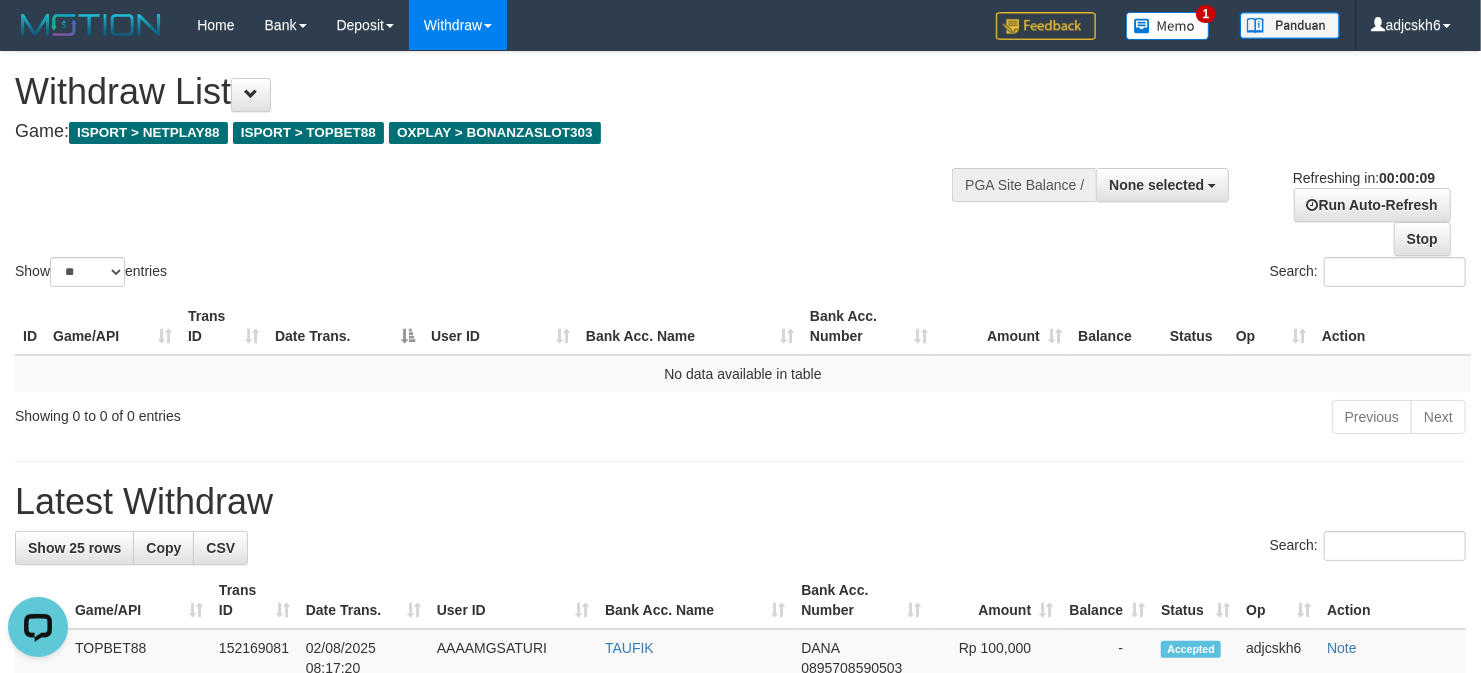 scroll, scrollTop: 0, scrollLeft: 0, axis: both 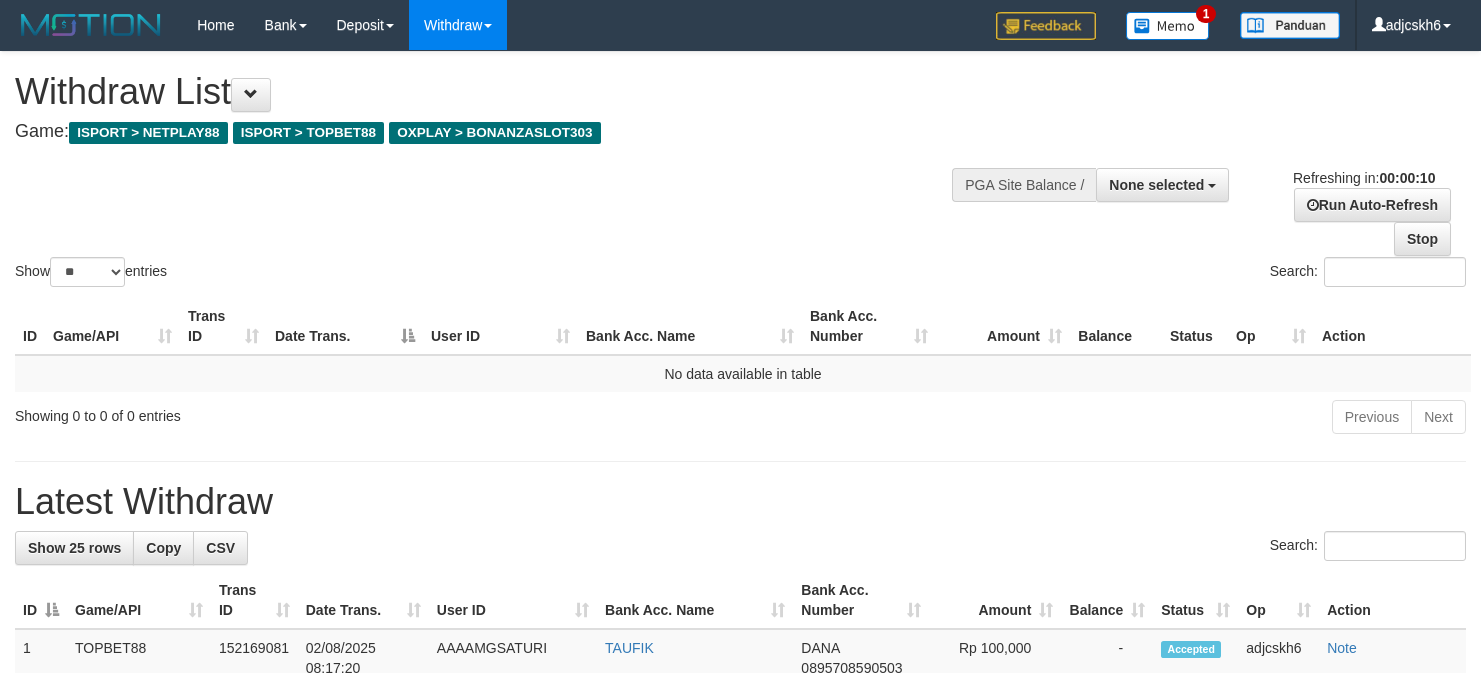 select 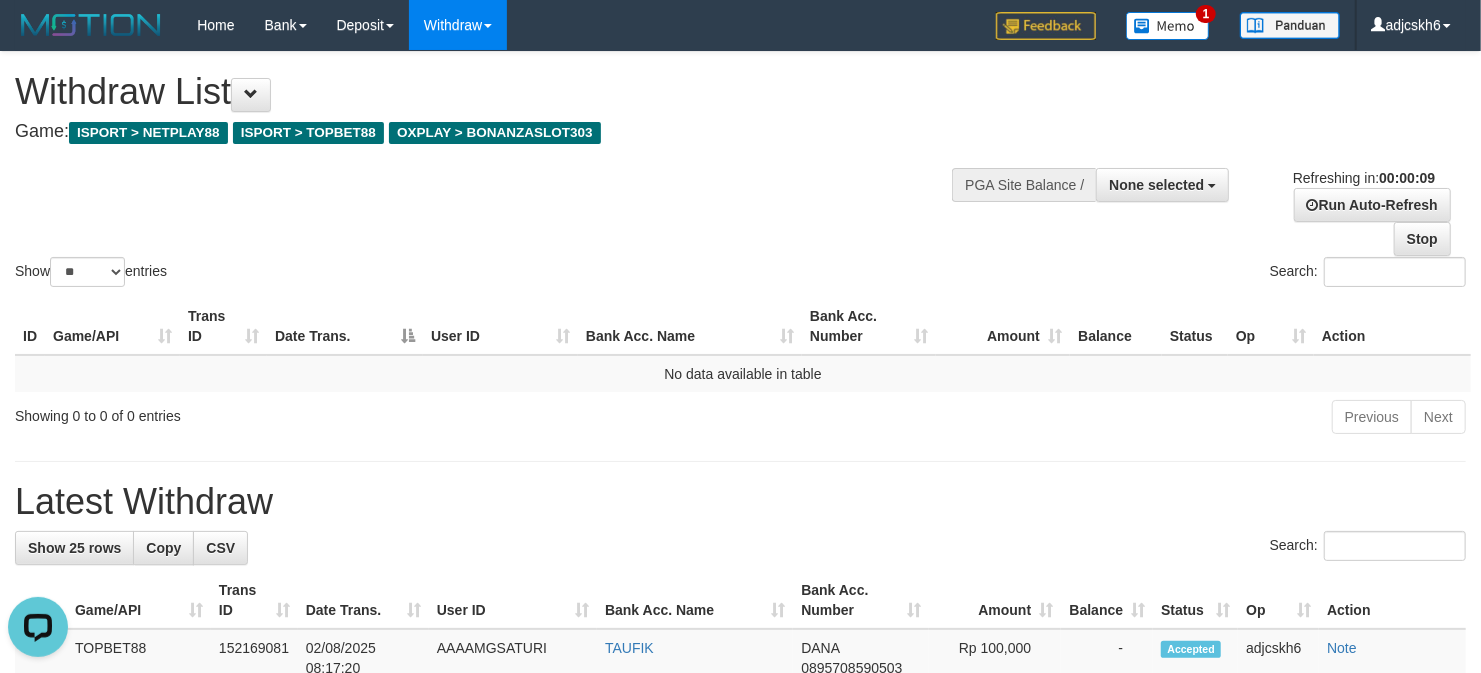 scroll, scrollTop: 0, scrollLeft: 0, axis: both 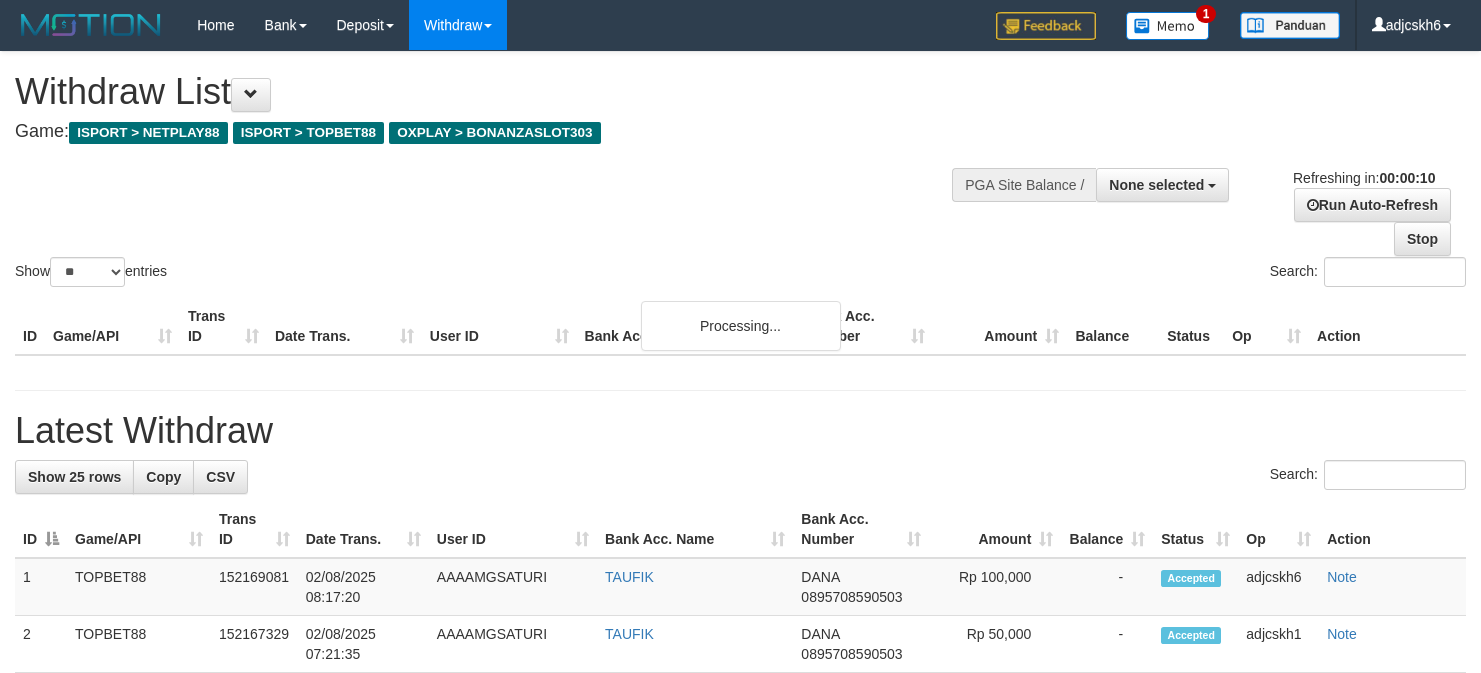 select 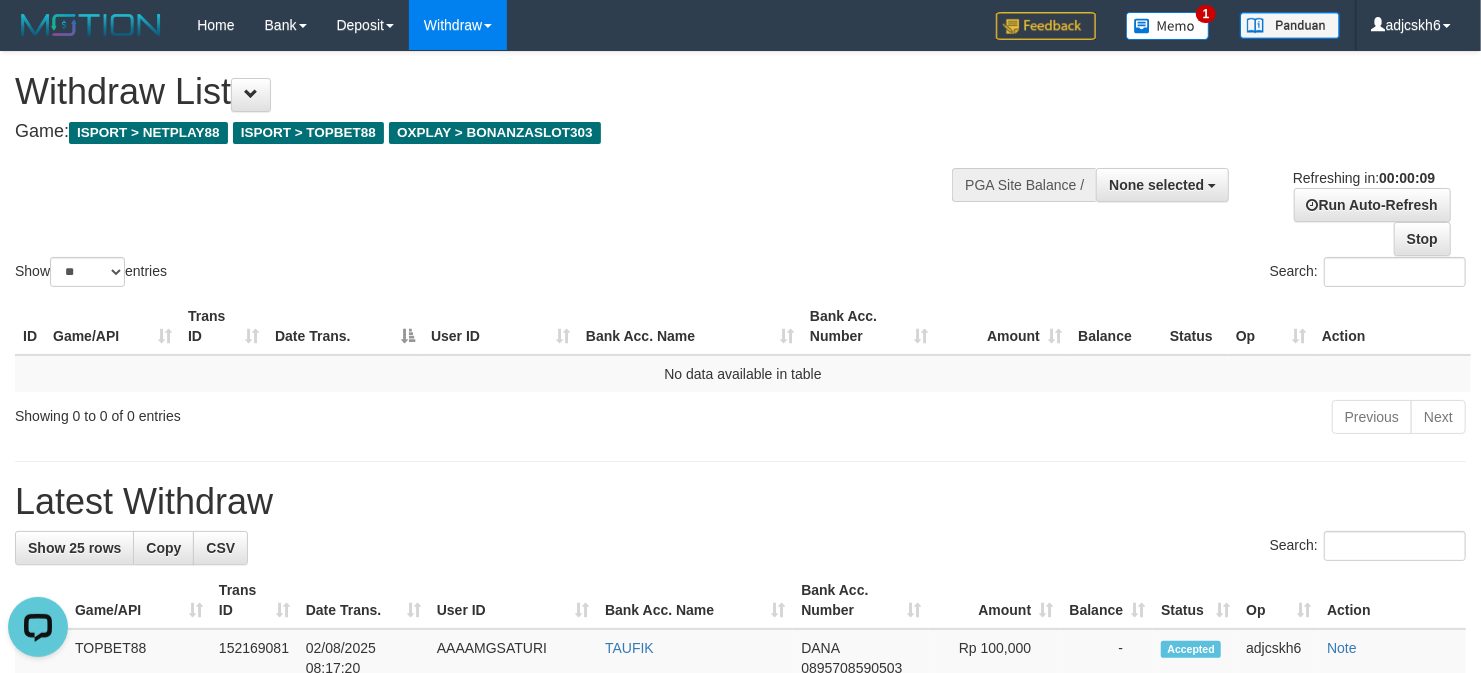 scroll, scrollTop: 0, scrollLeft: 0, axis: both 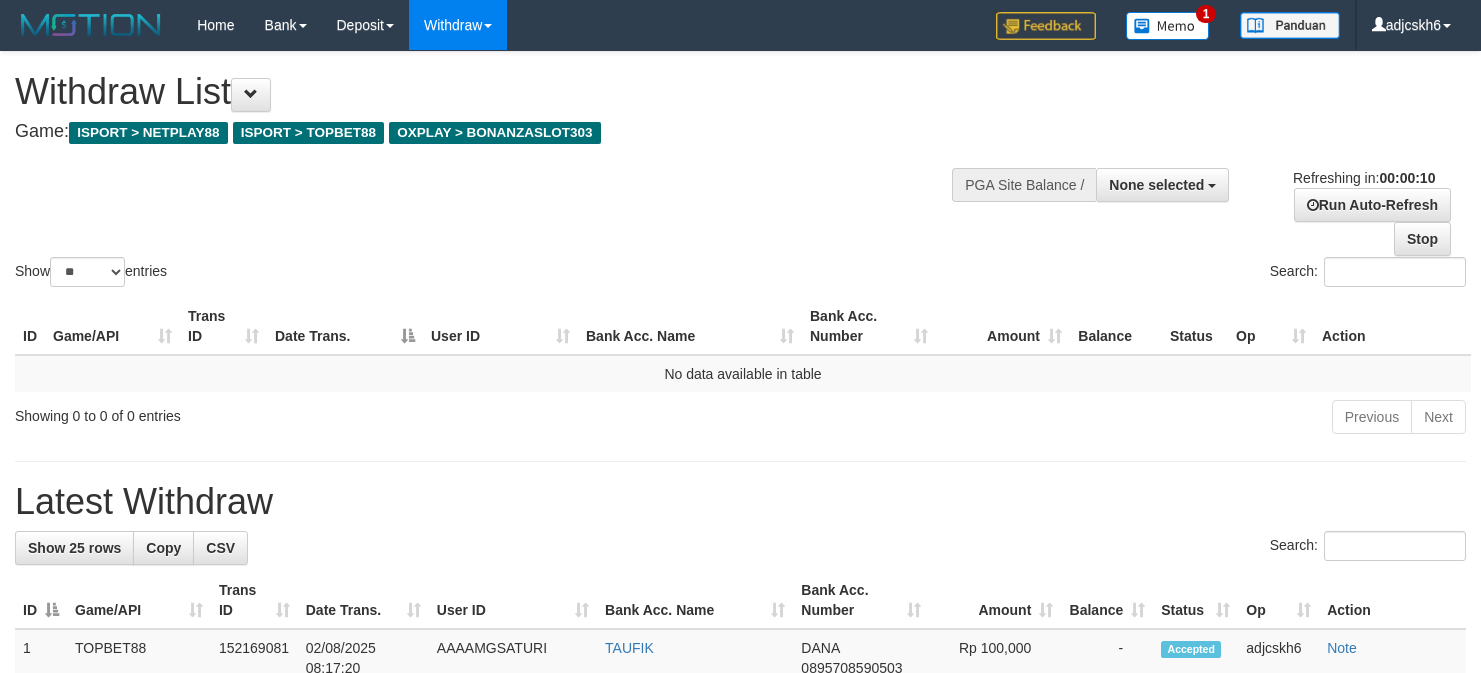 select 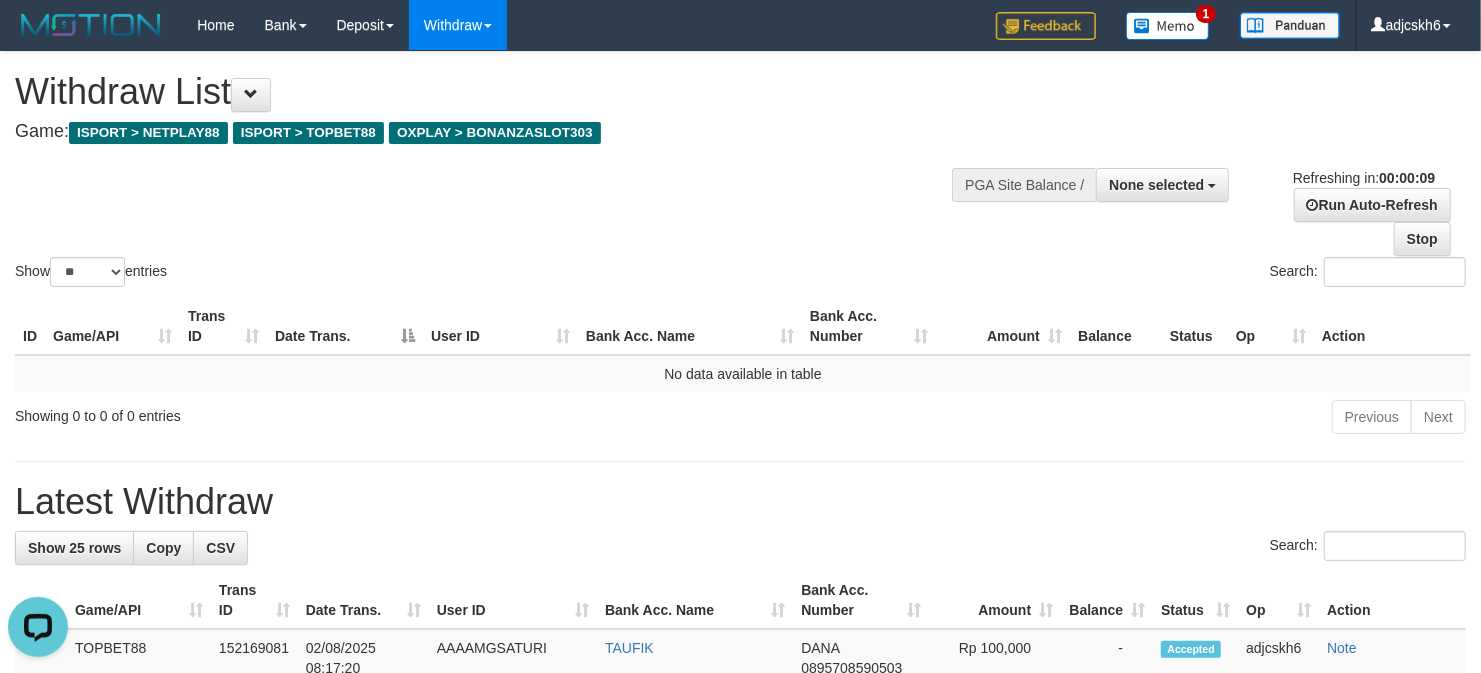scroll, scrollTop: 0, scrollLeft: 0, axis: both 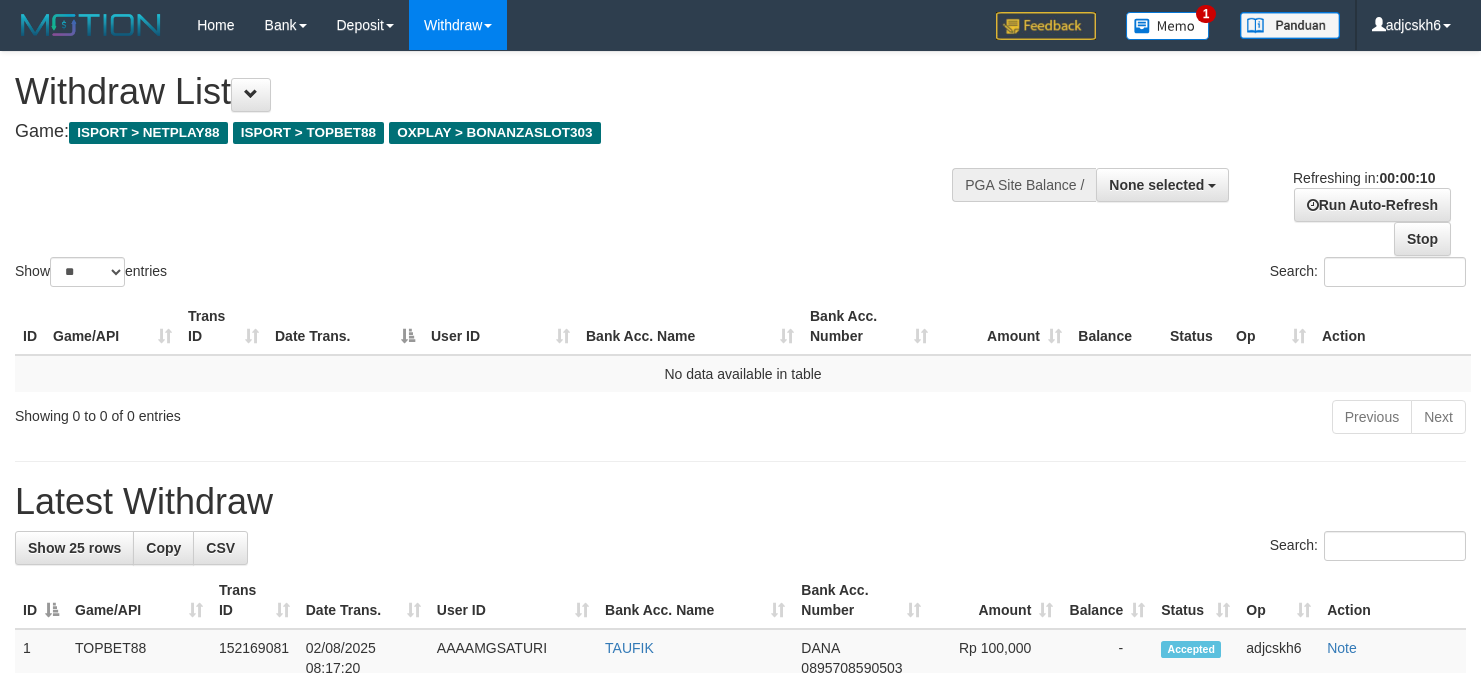 select 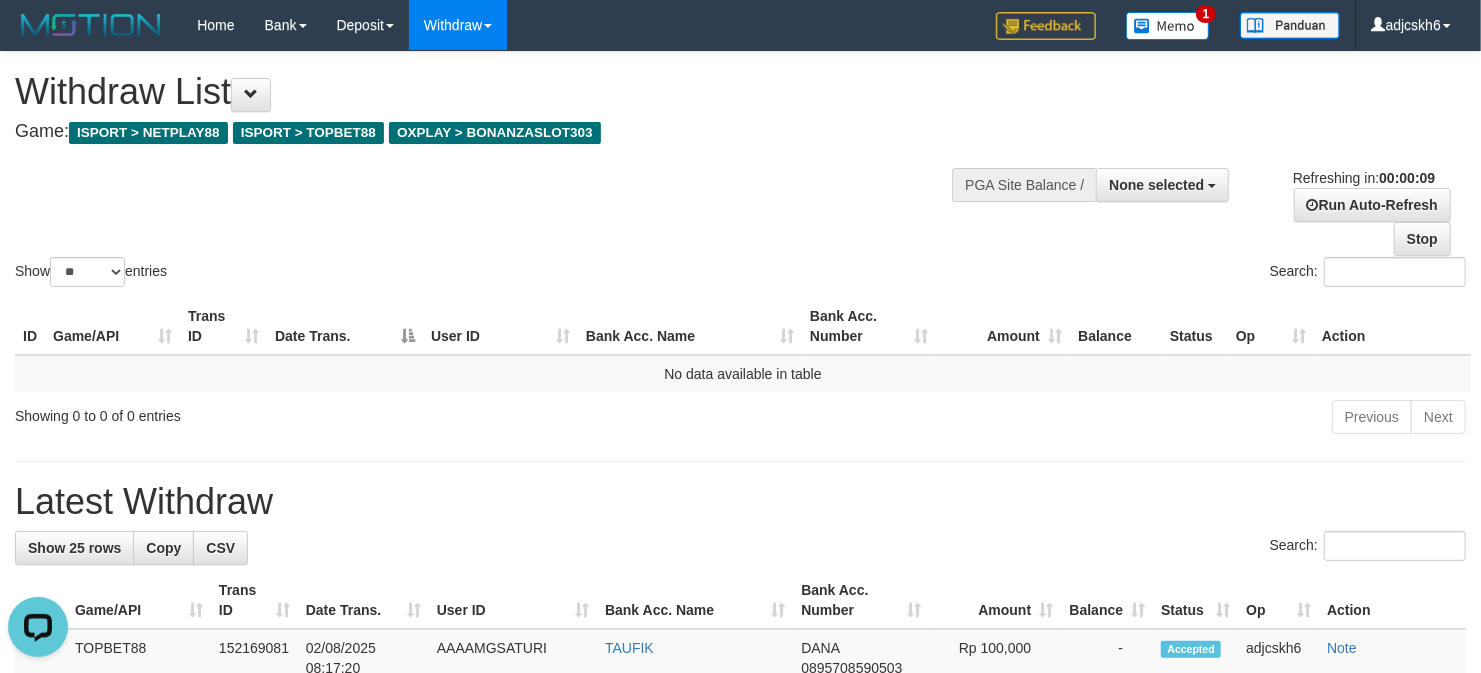 scroll, scrollTop: 0, scrollLeft: 0, axis: both 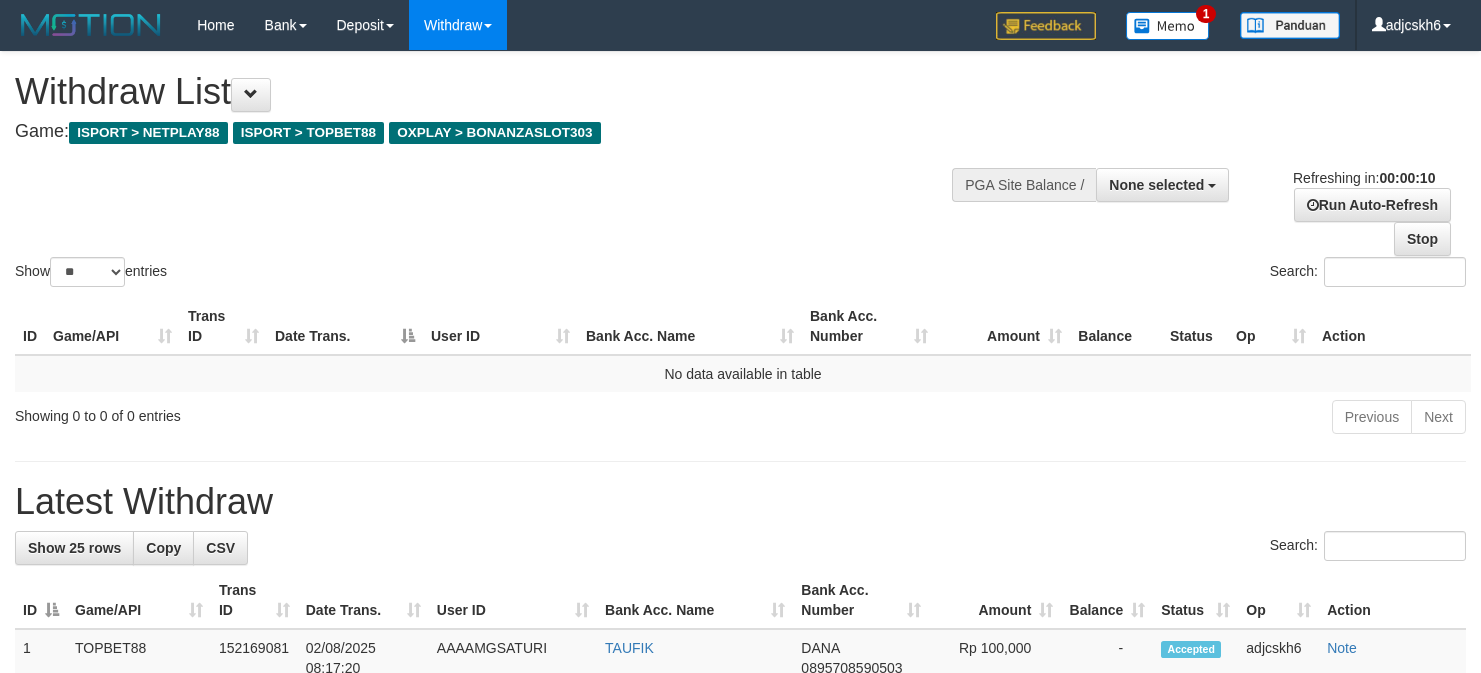 select 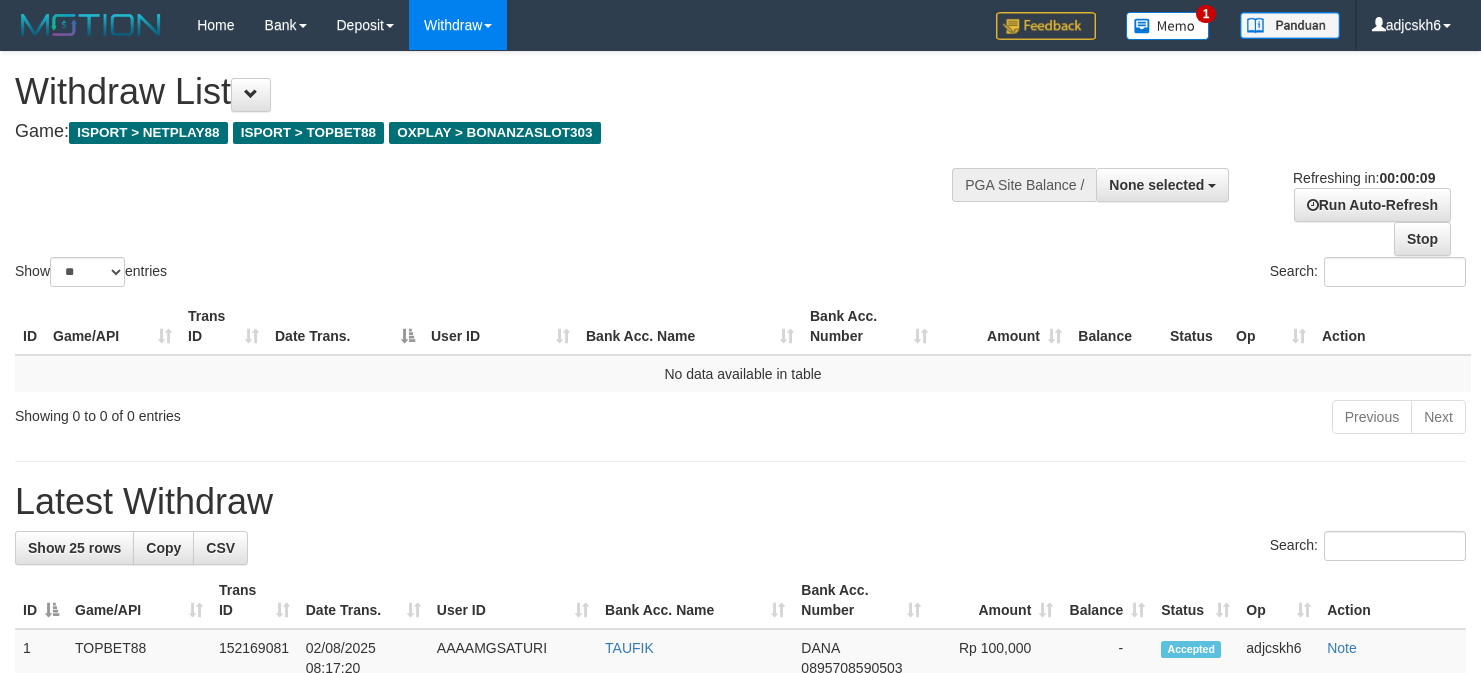 select 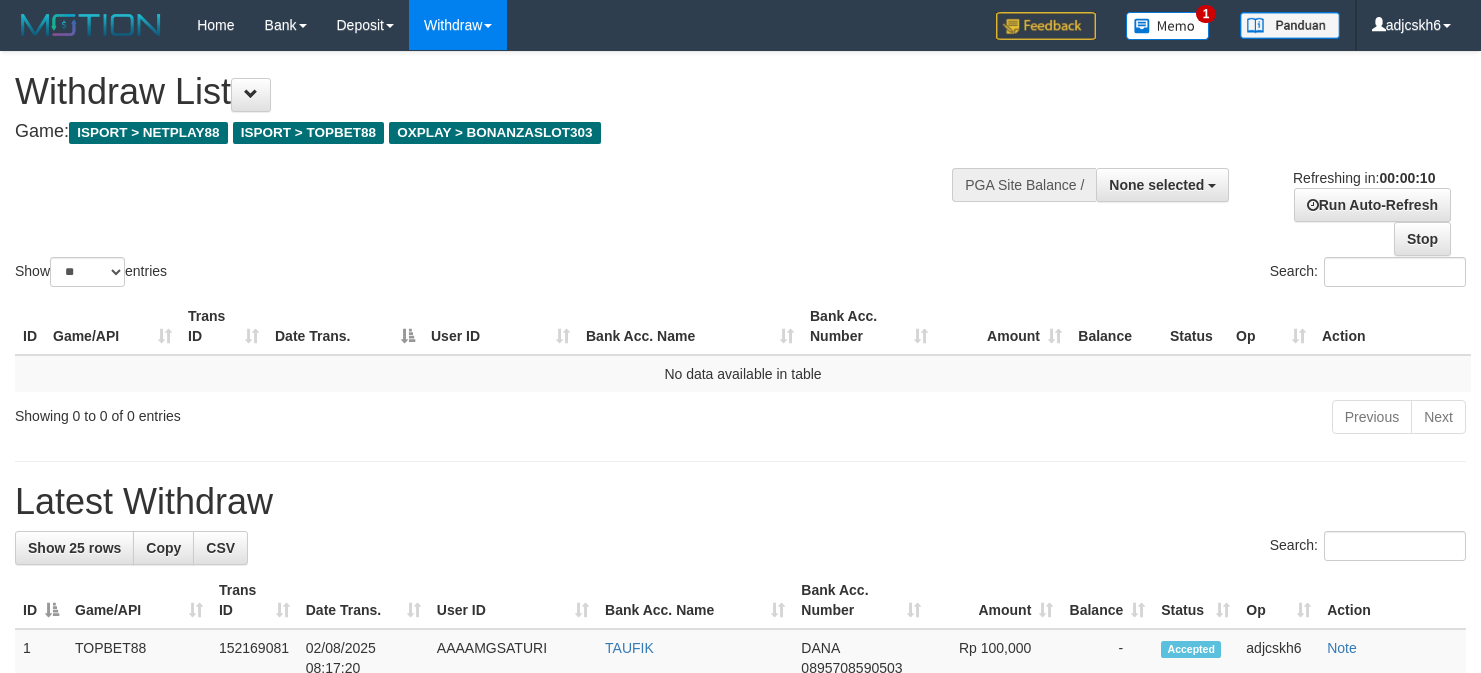 select 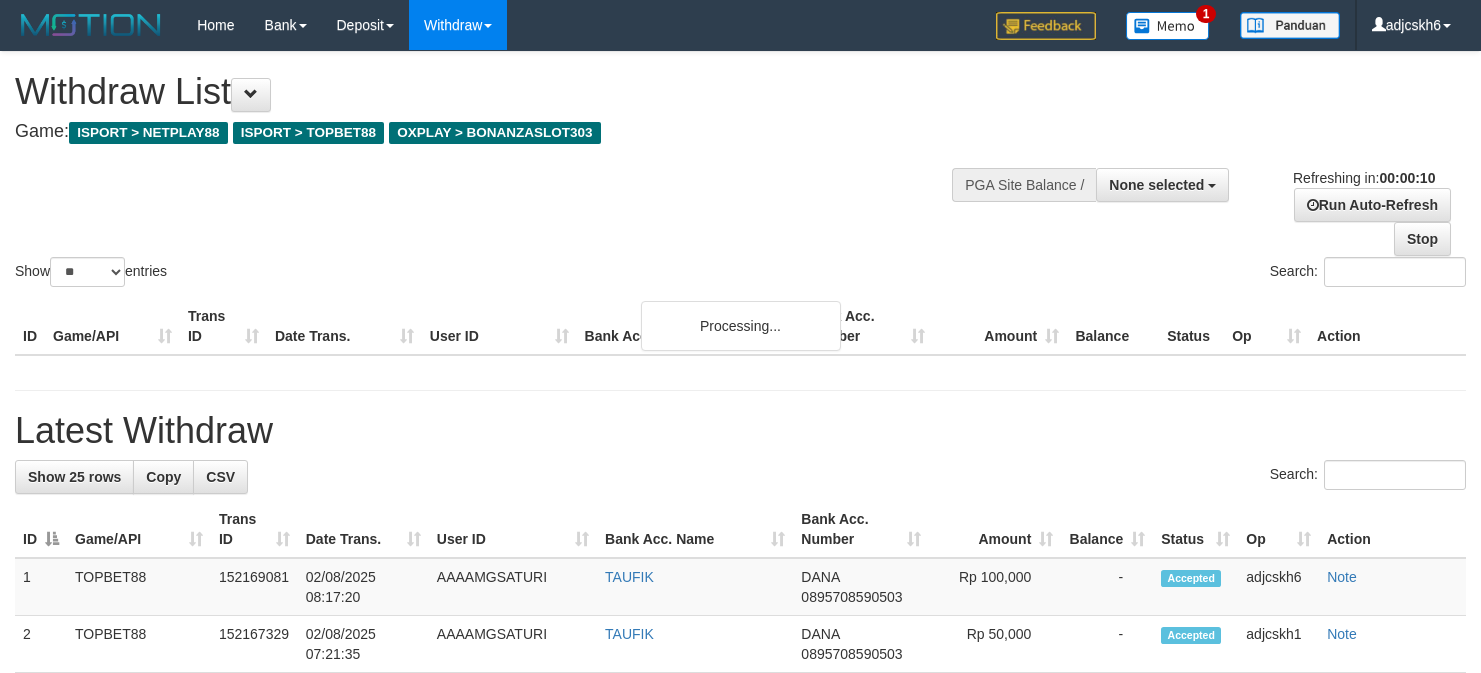 select 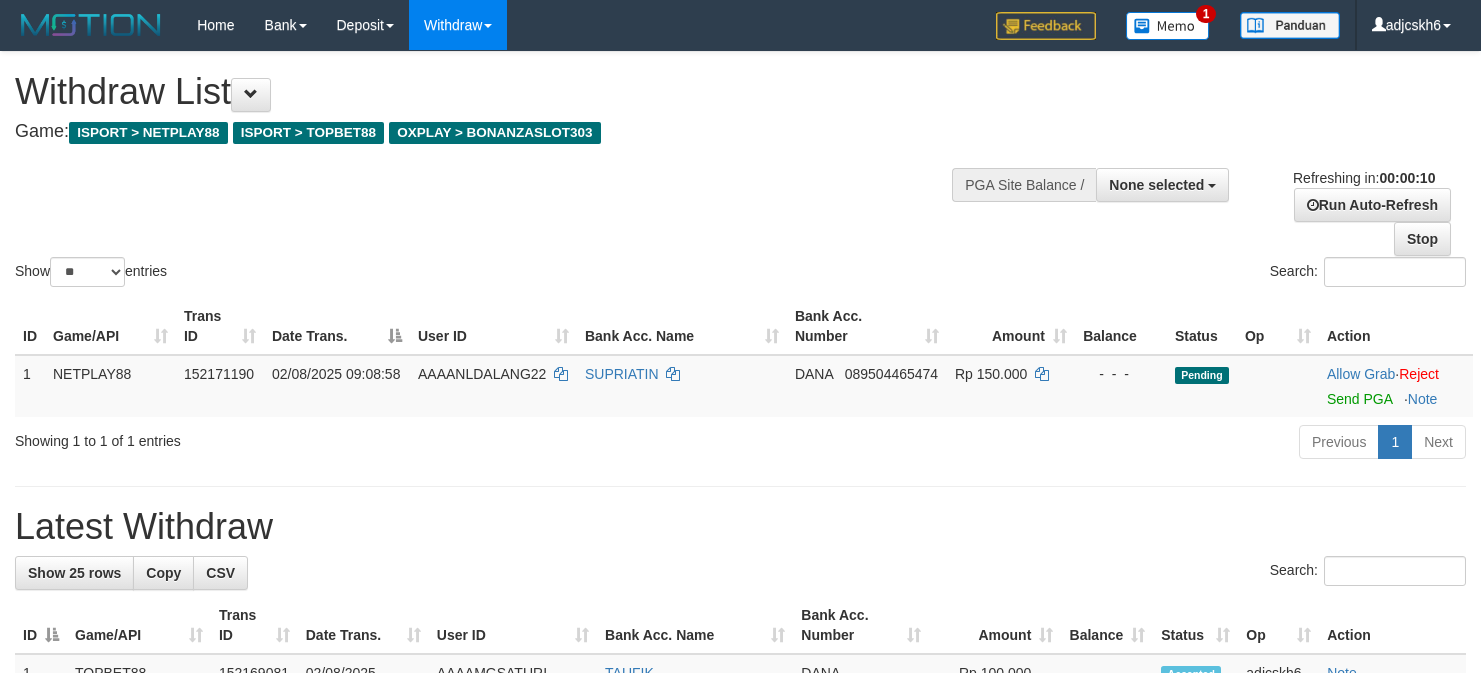 select 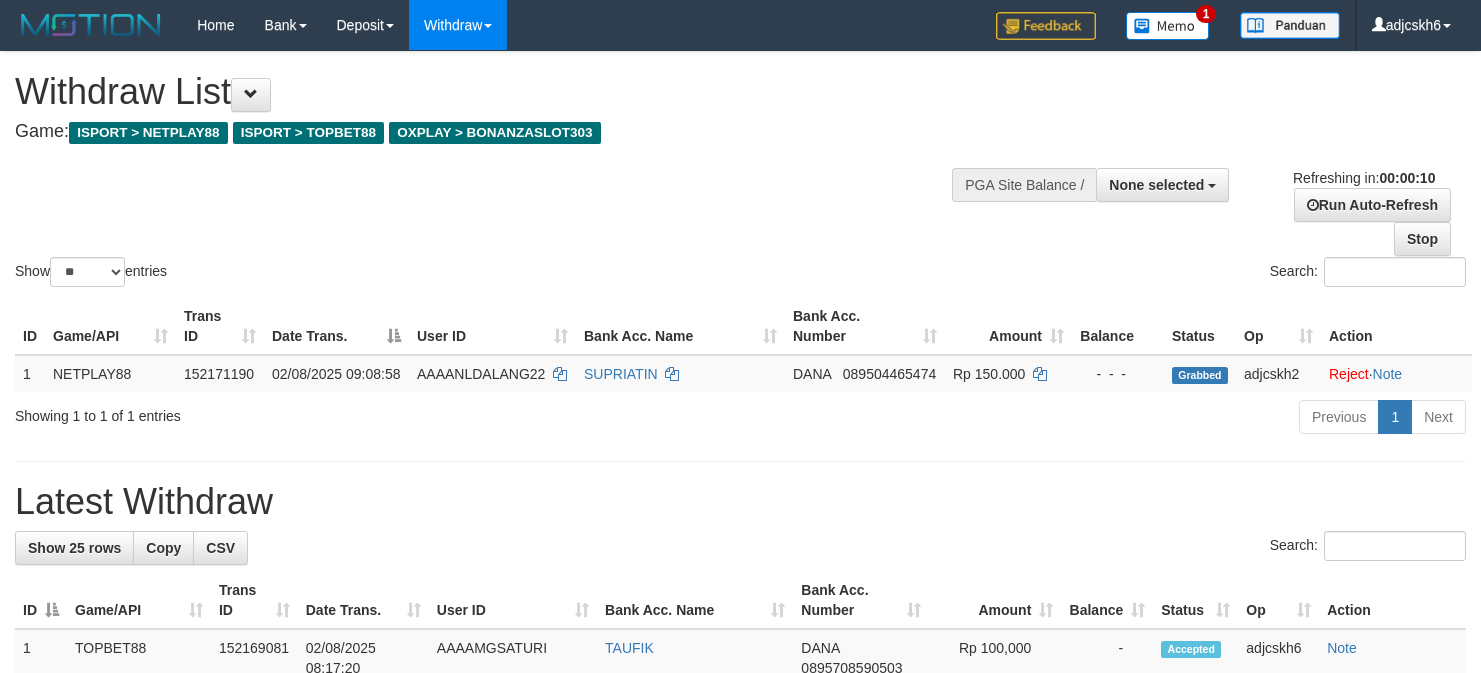 select 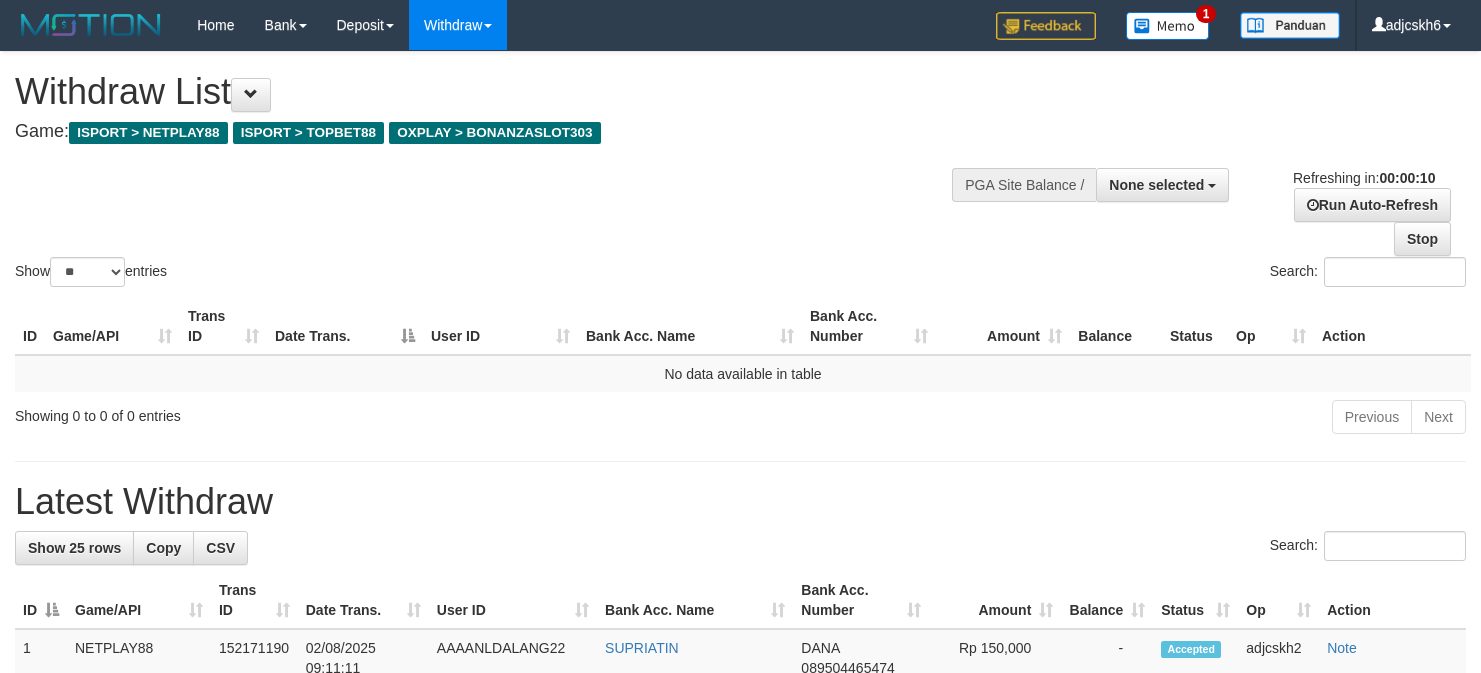 select 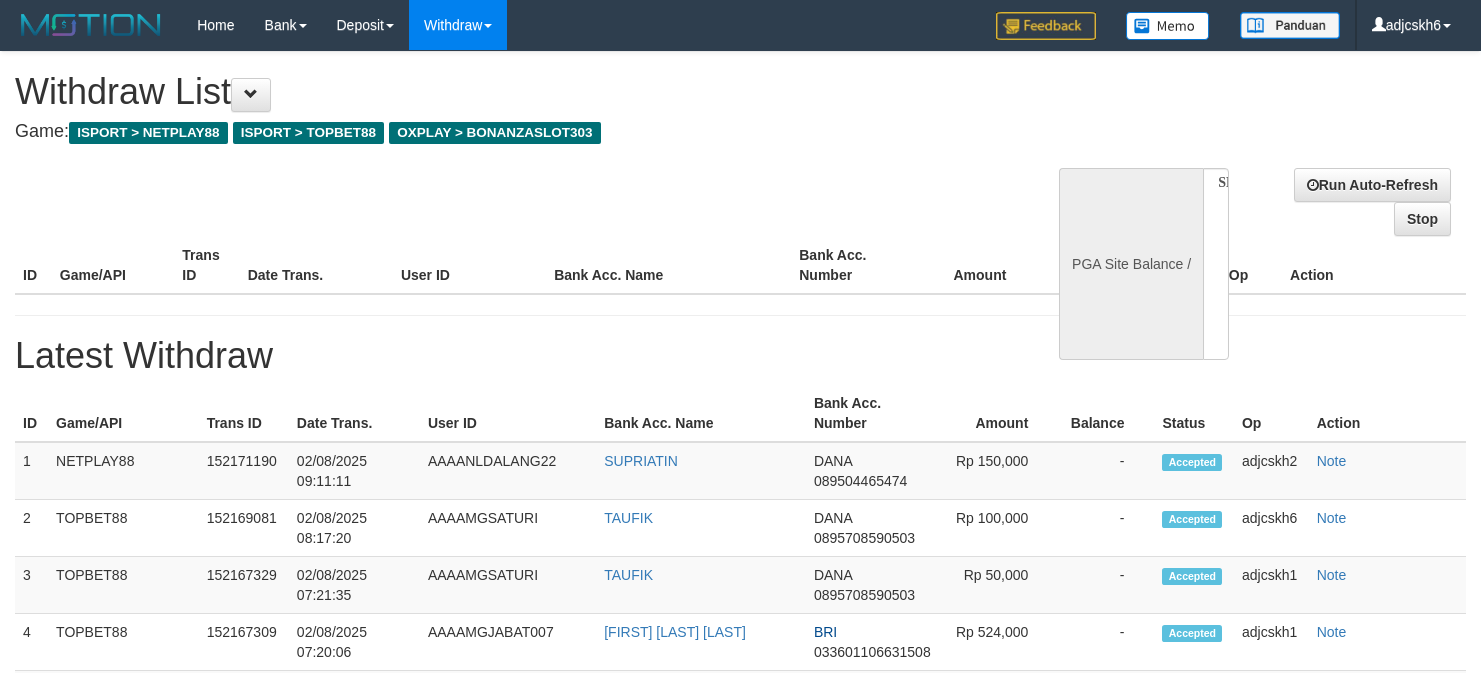 select 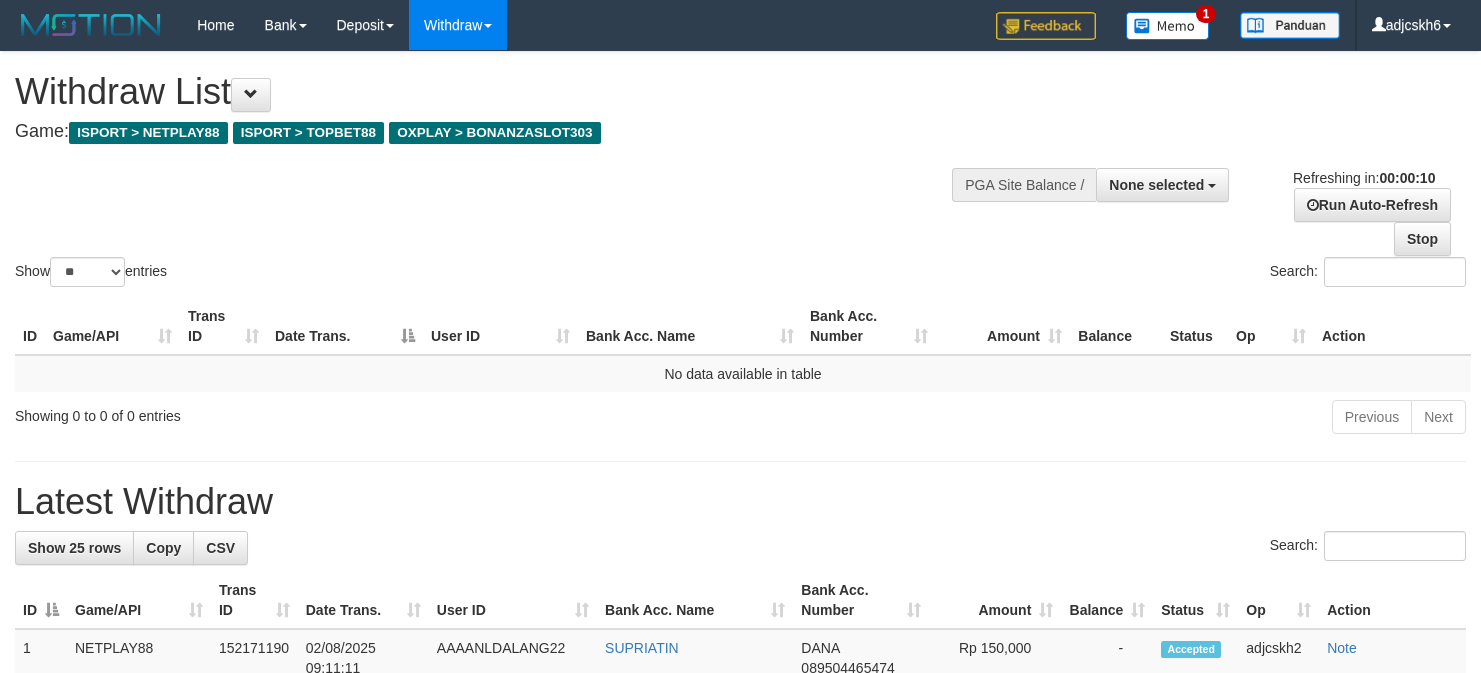 select 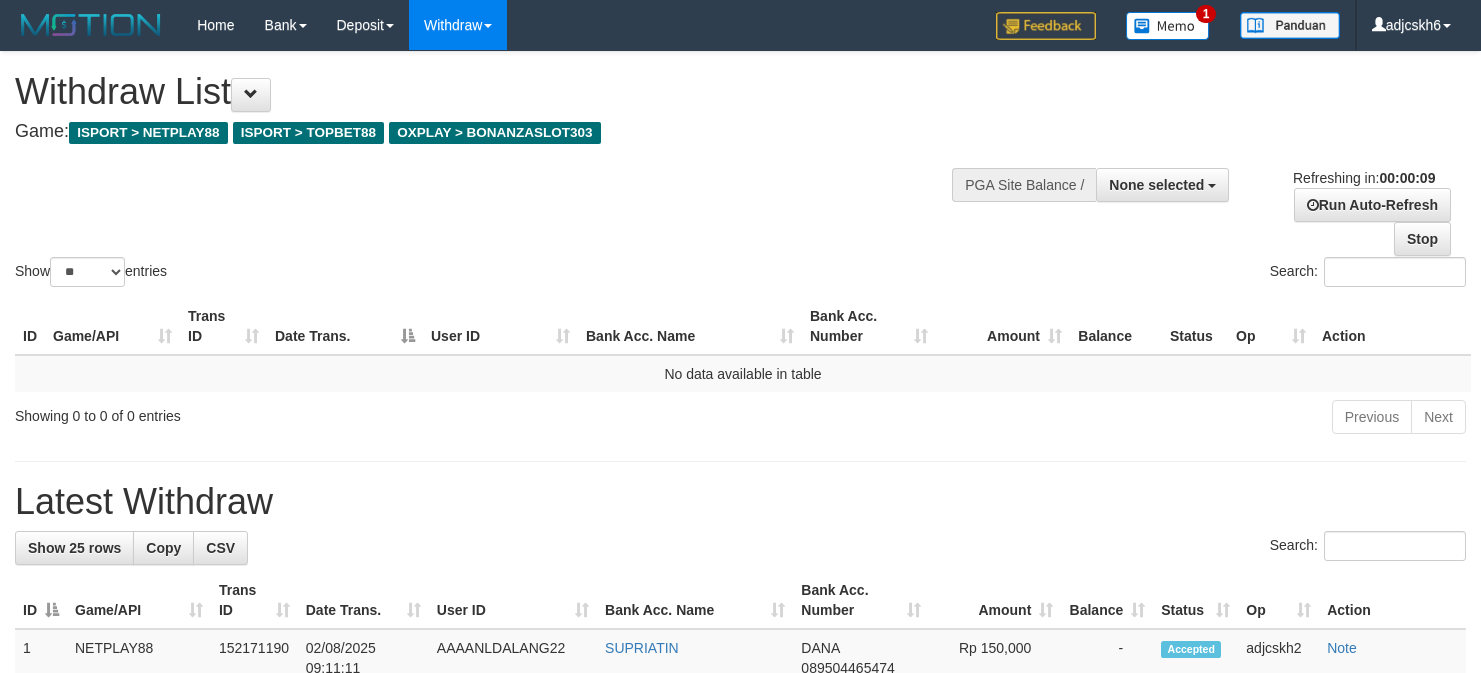 select 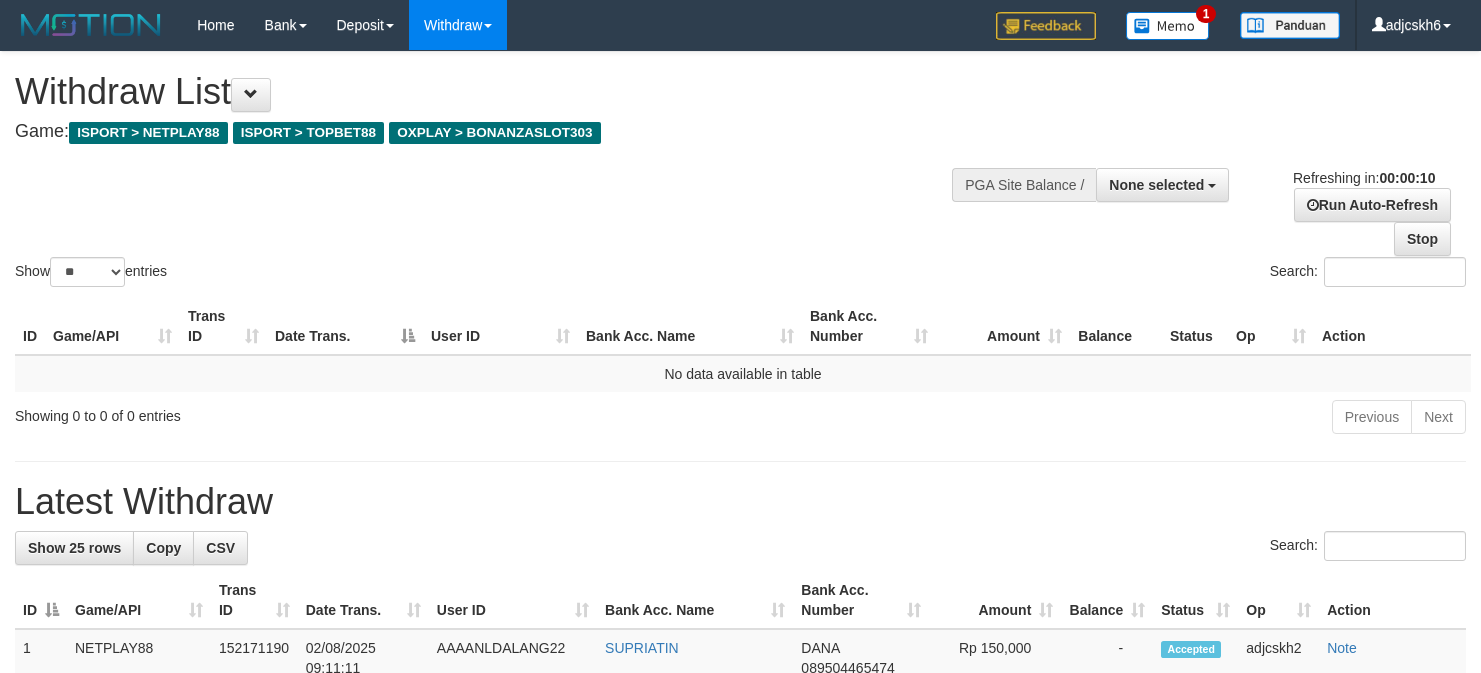 select 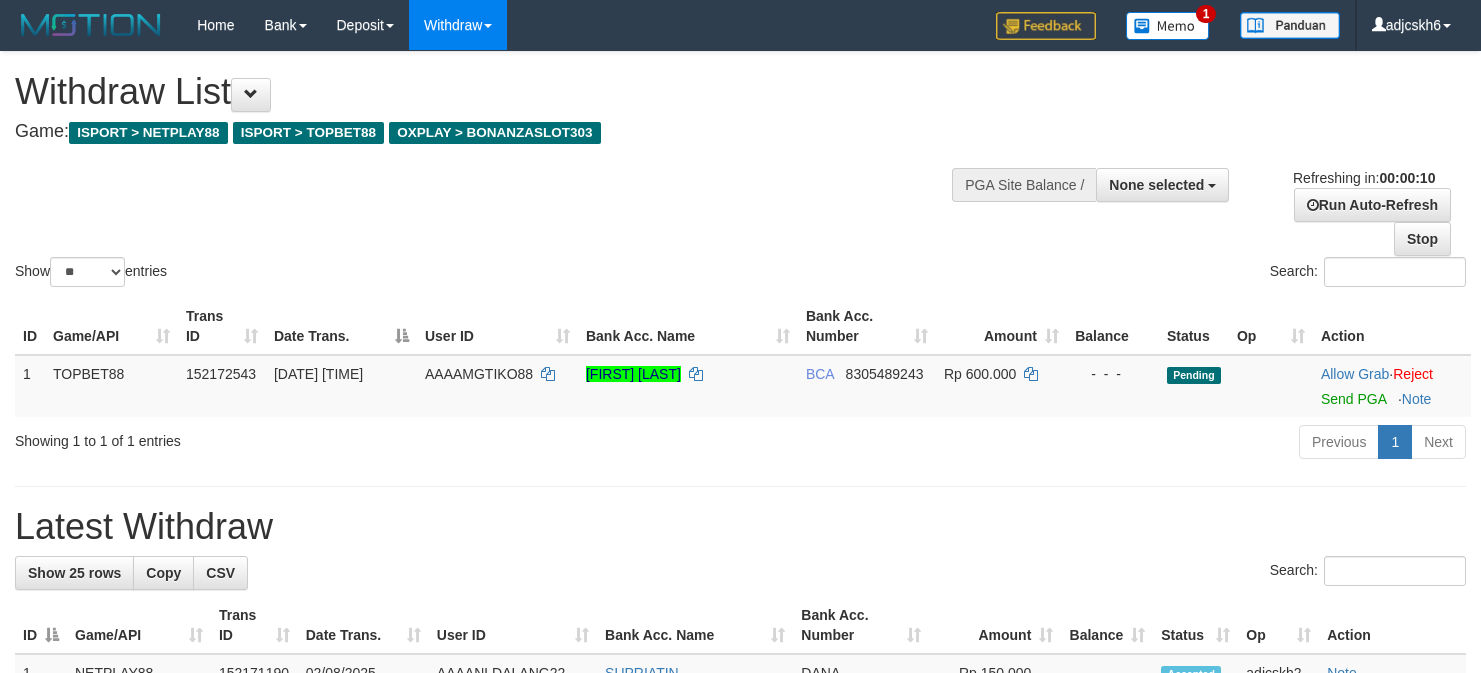 select 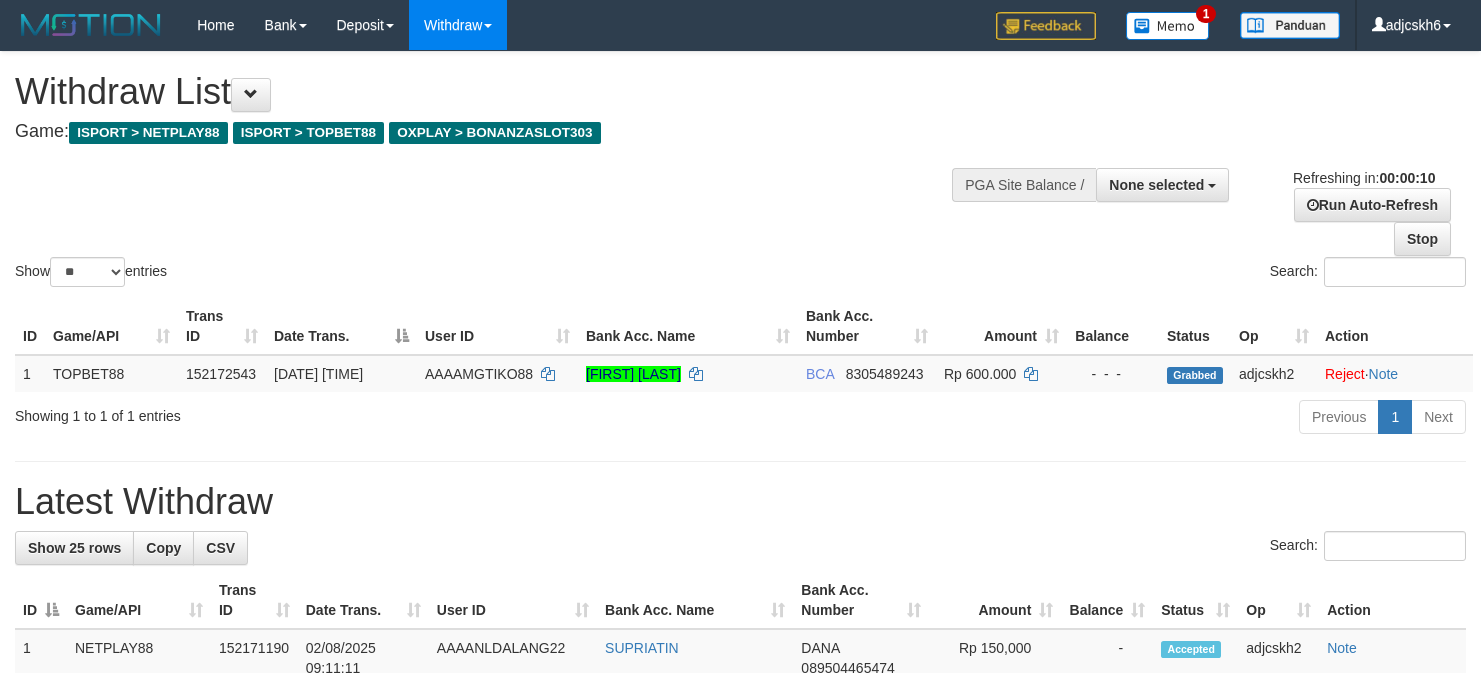 select 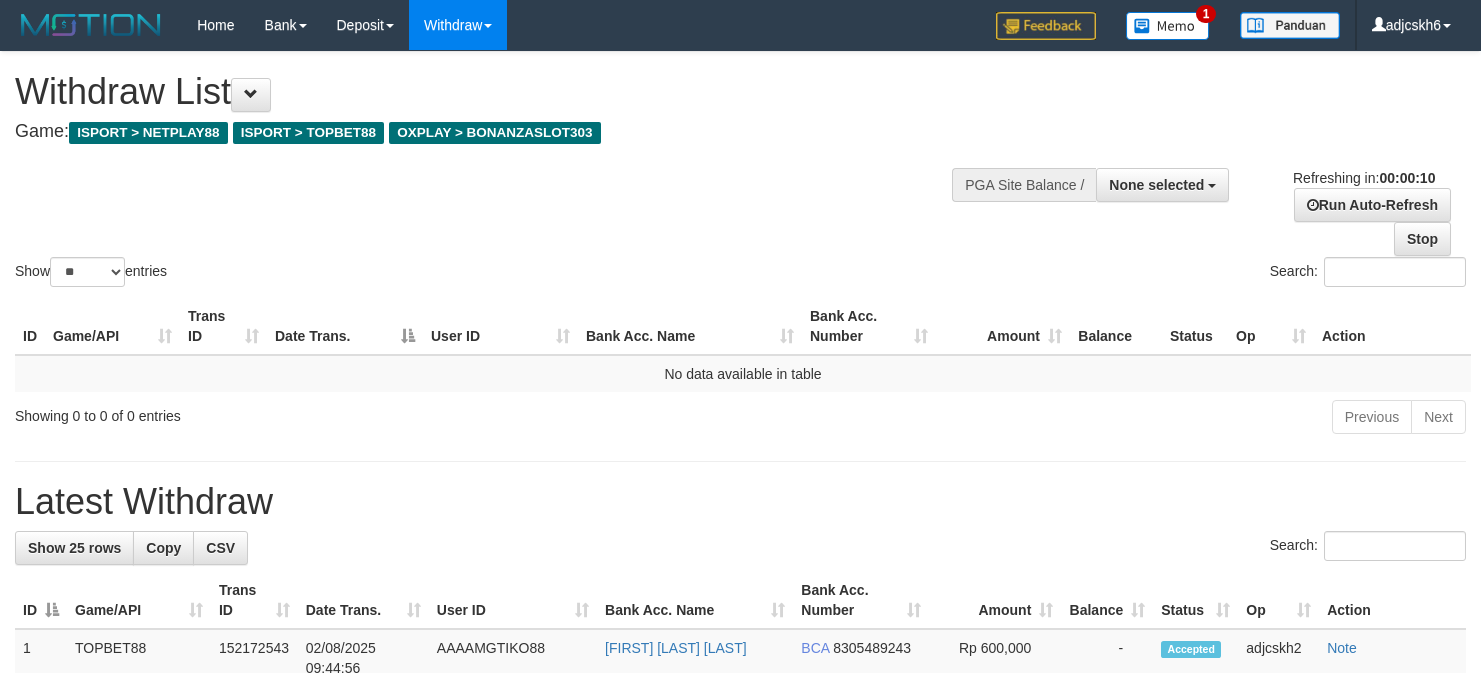 select 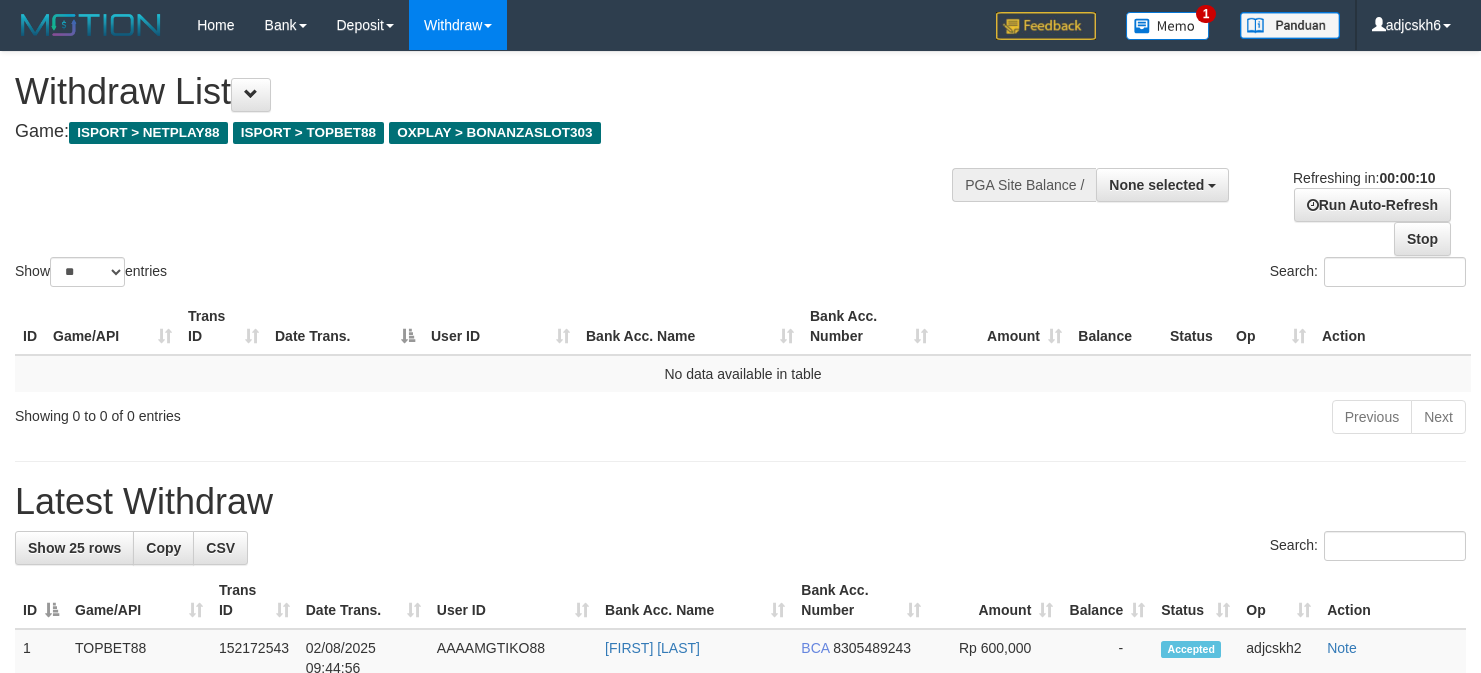 select 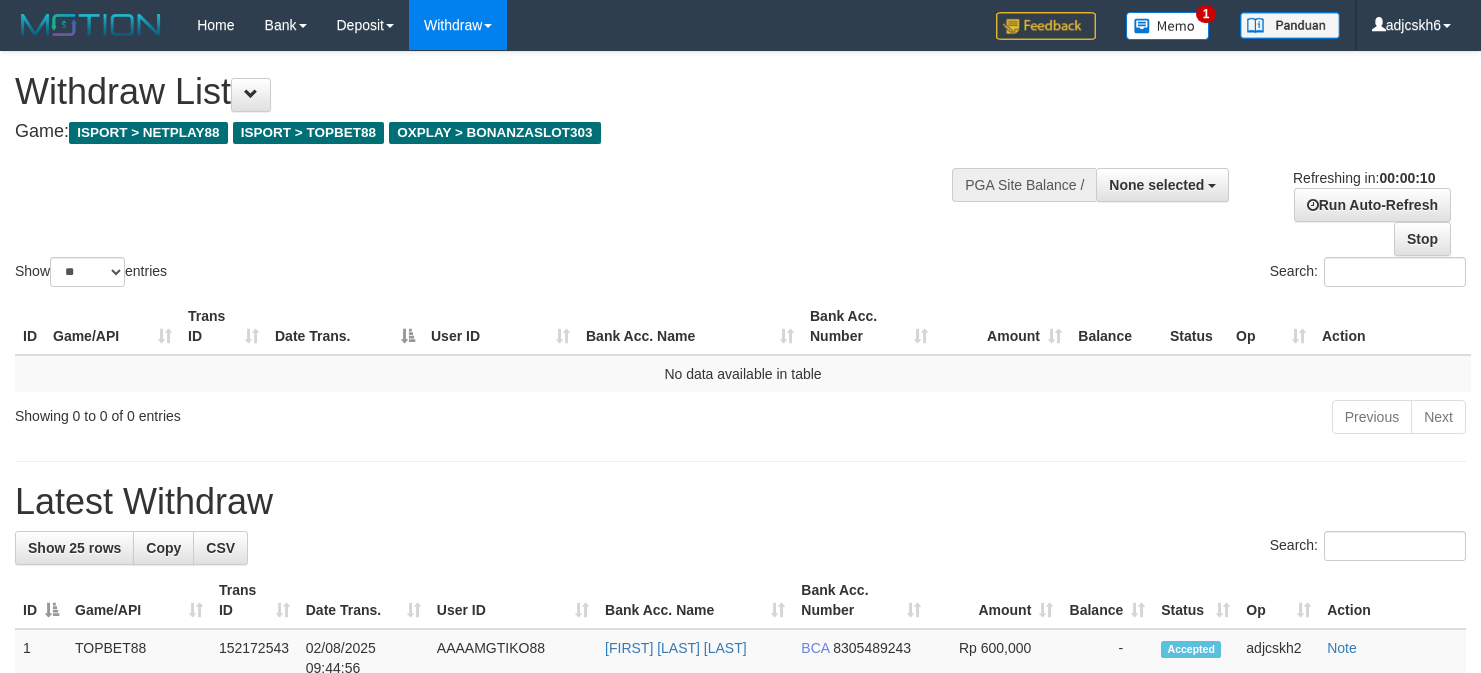 select 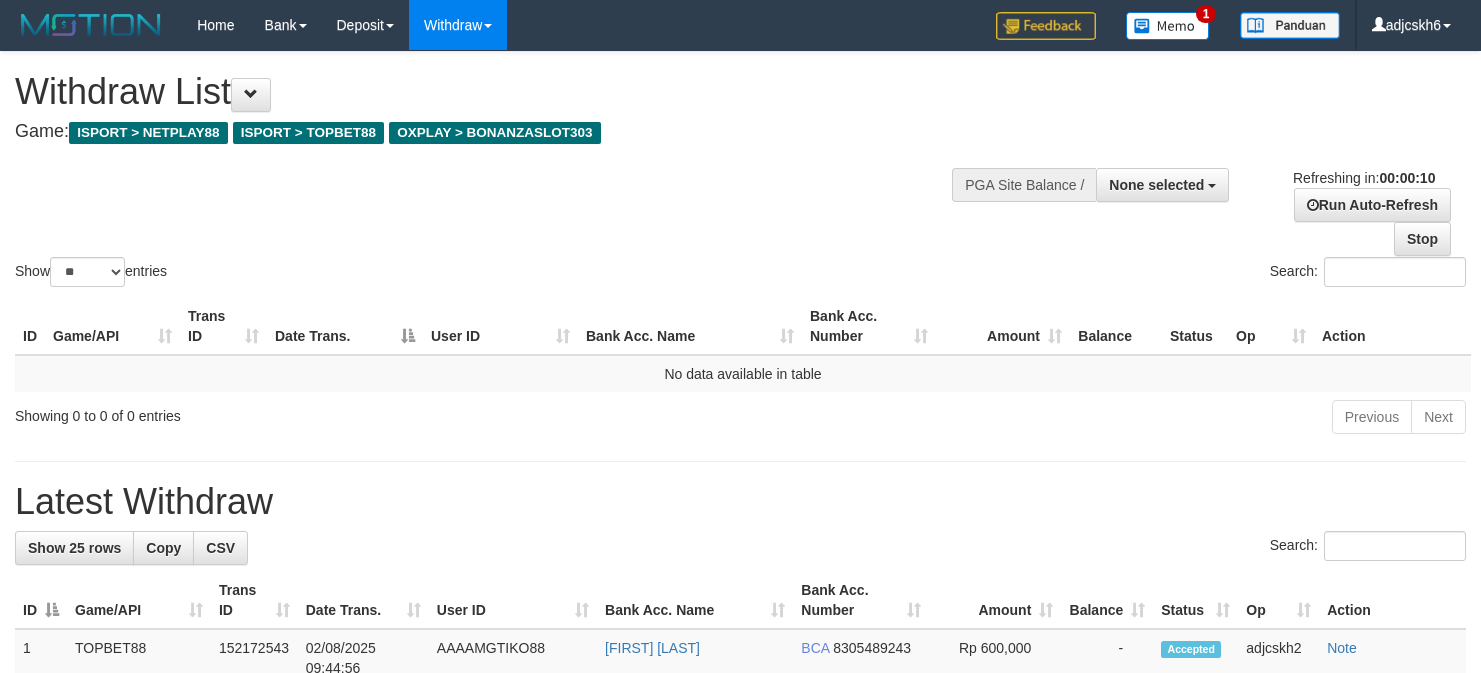 select 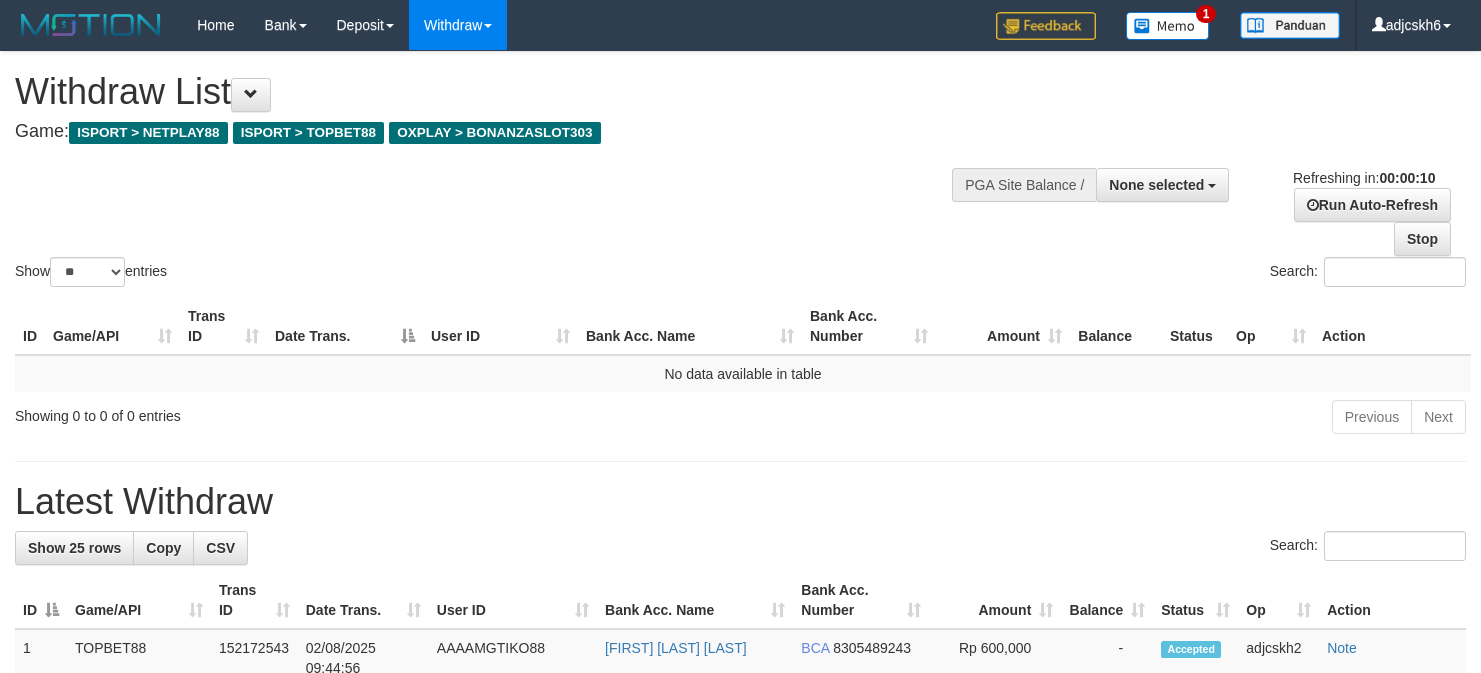 select 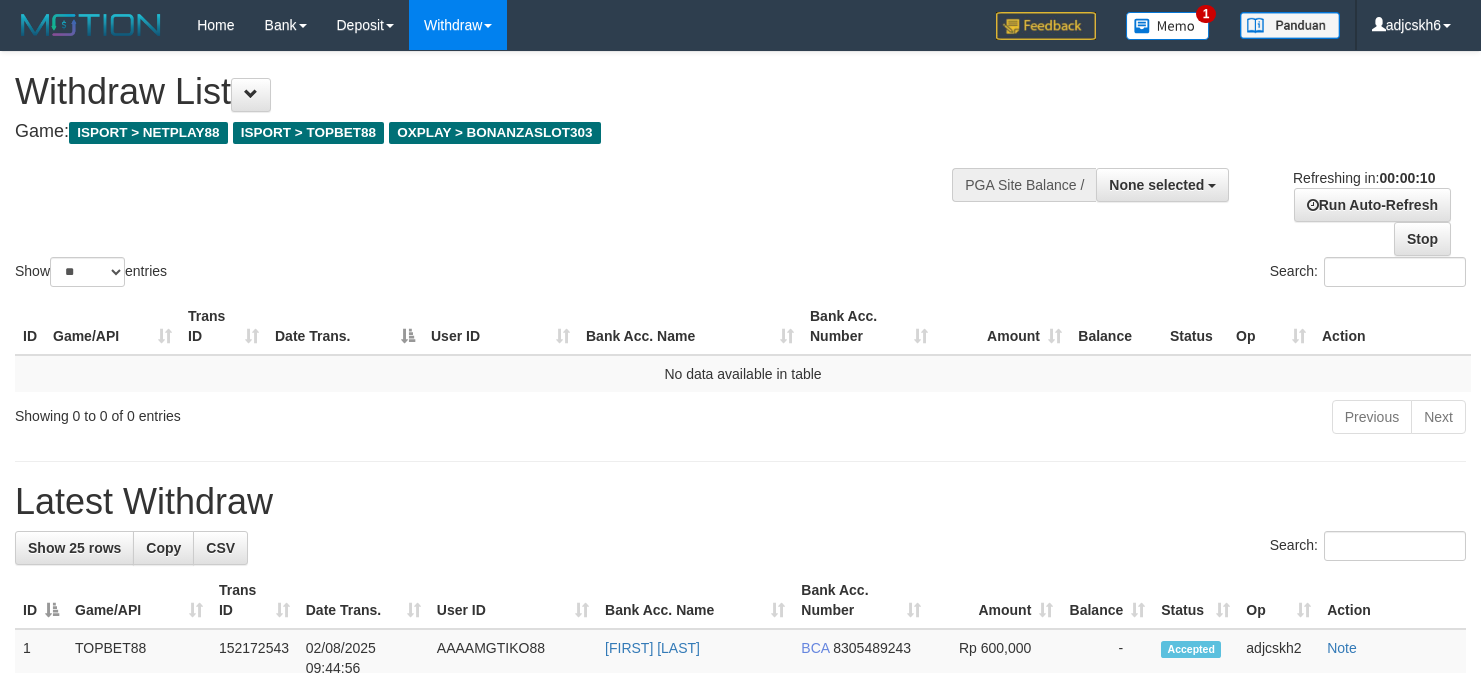 select 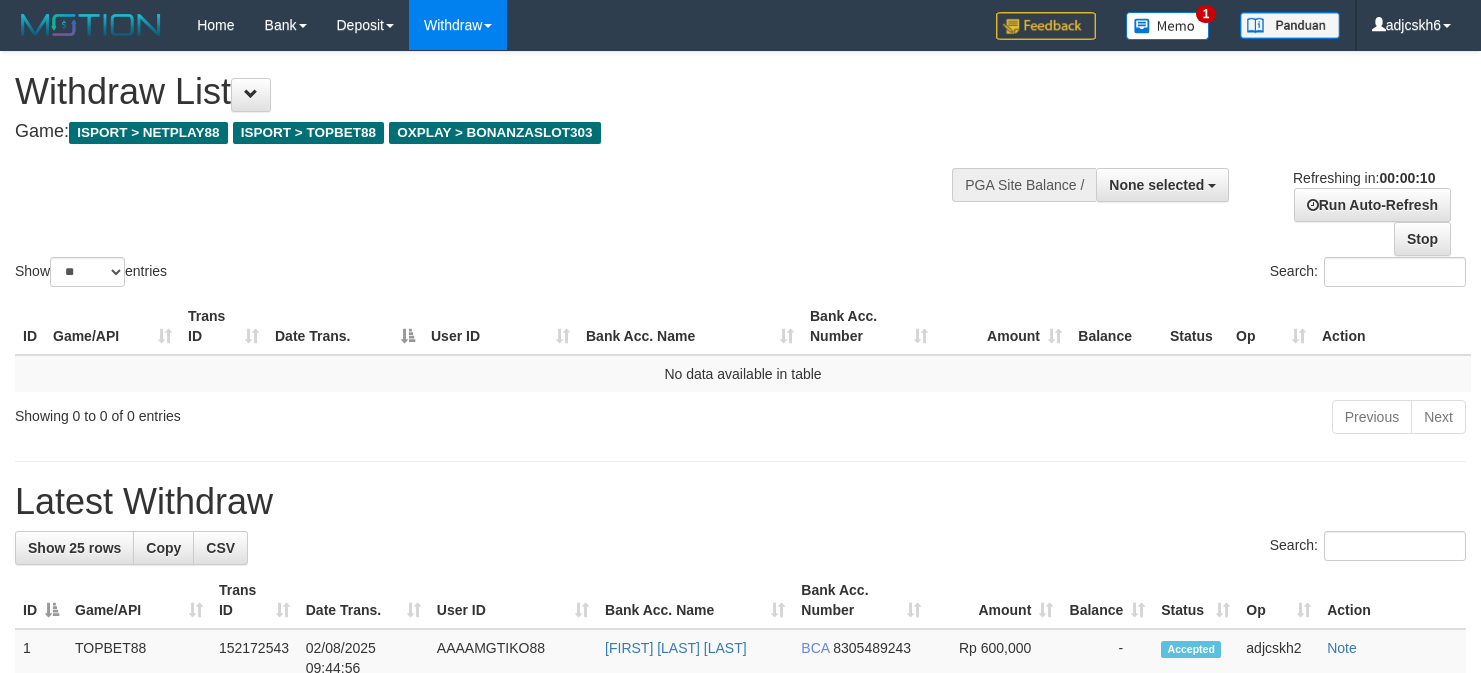 select 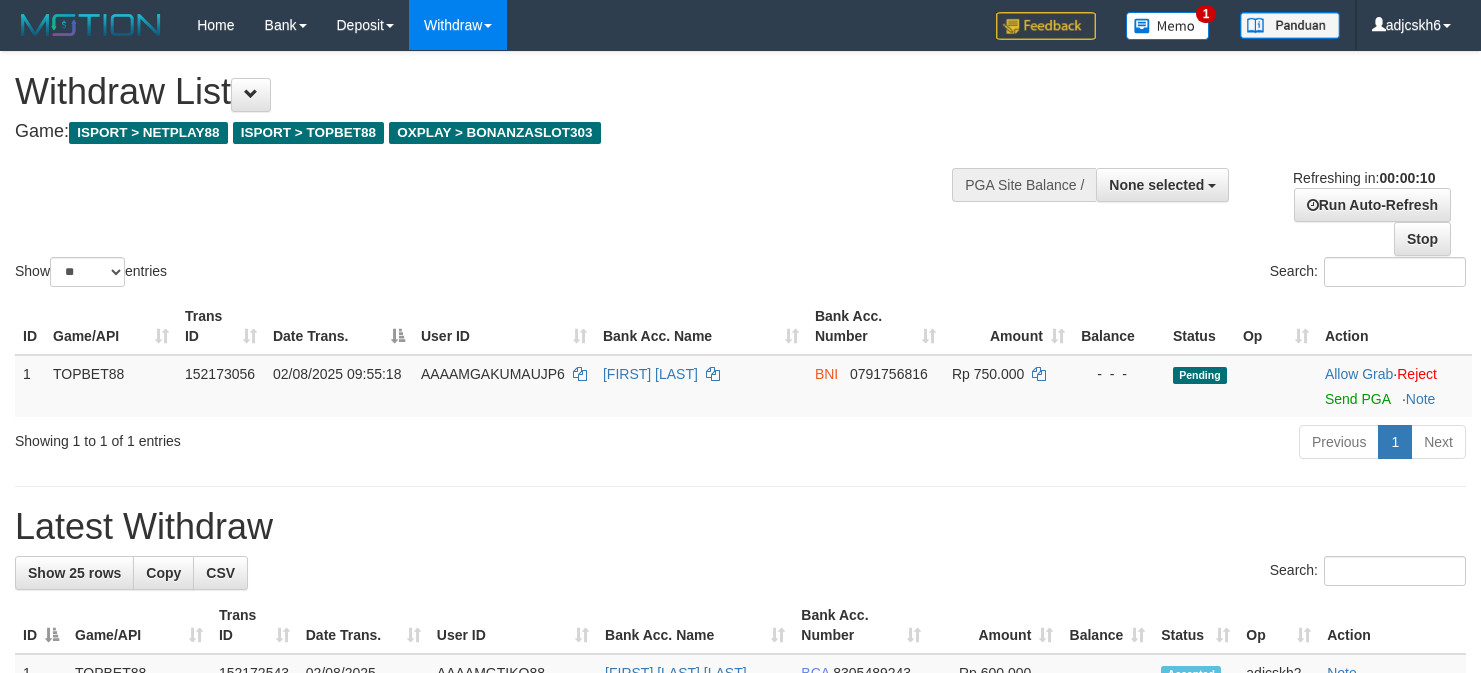 select 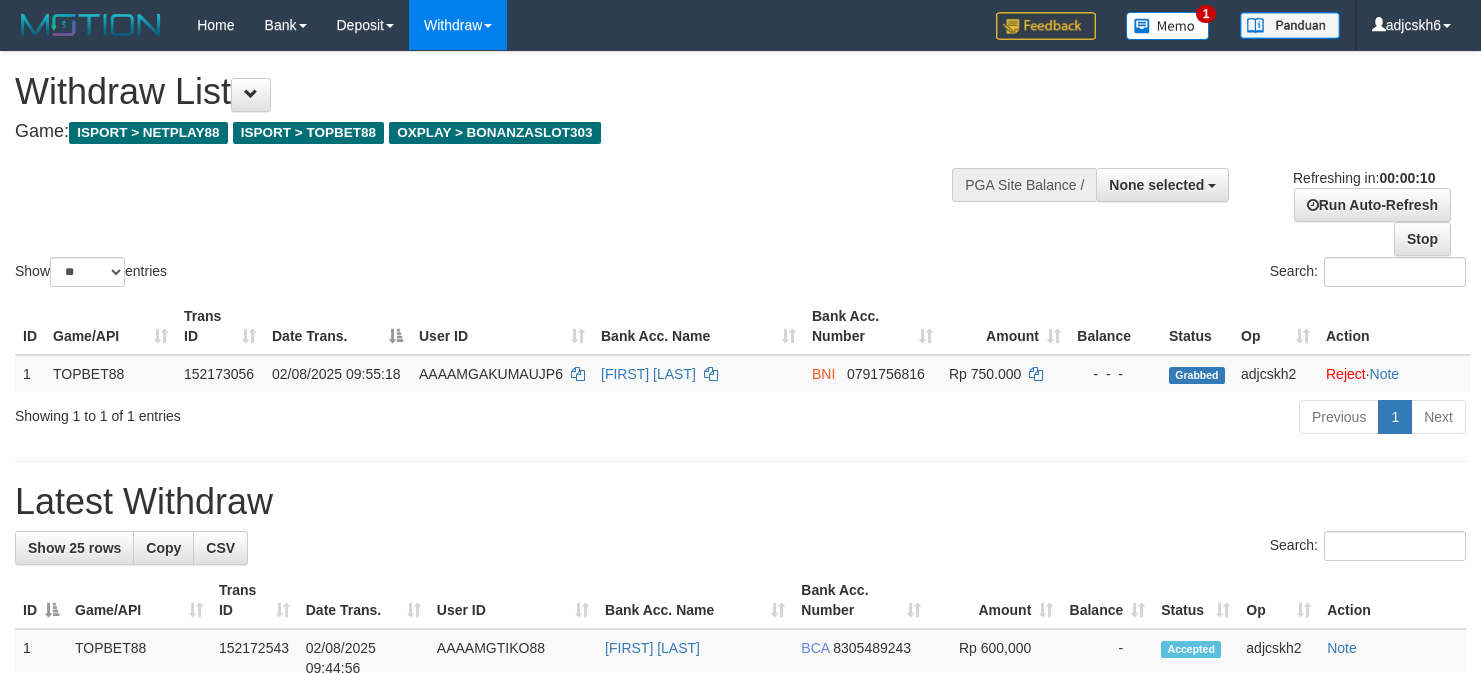 select 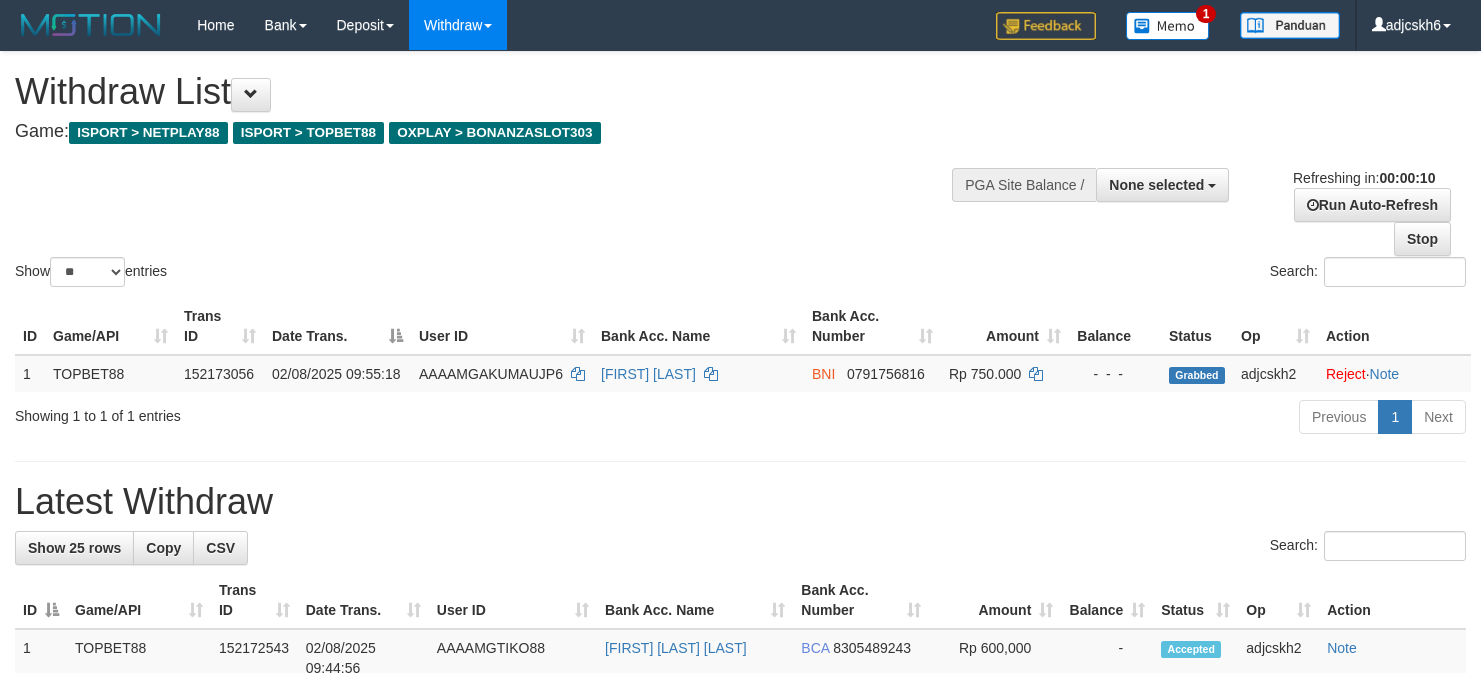 select 